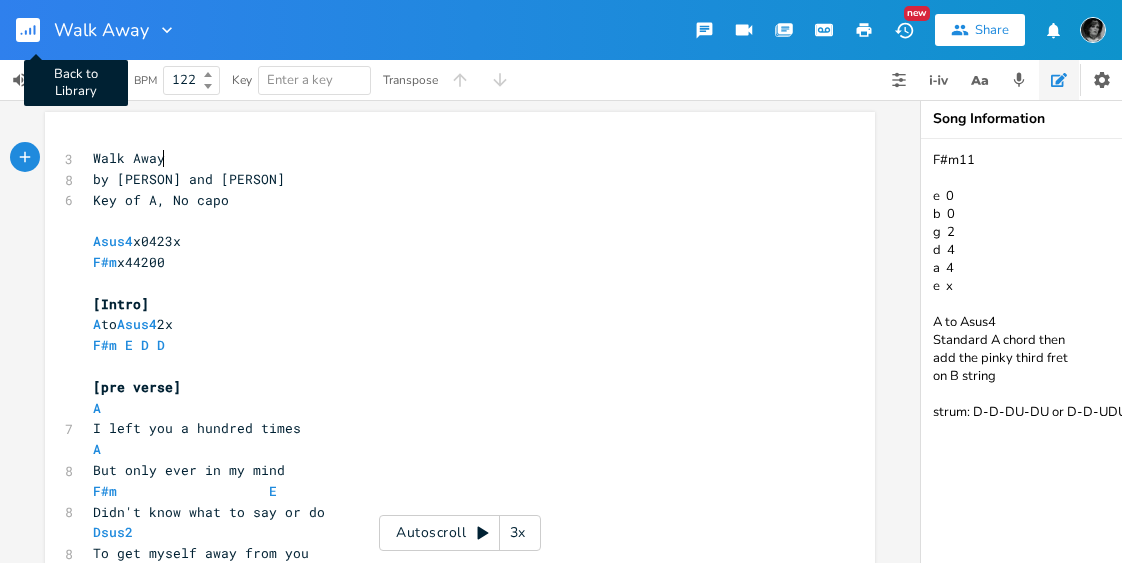 scroll, scrollTop: 0, scrollLeft: 0, axis: both 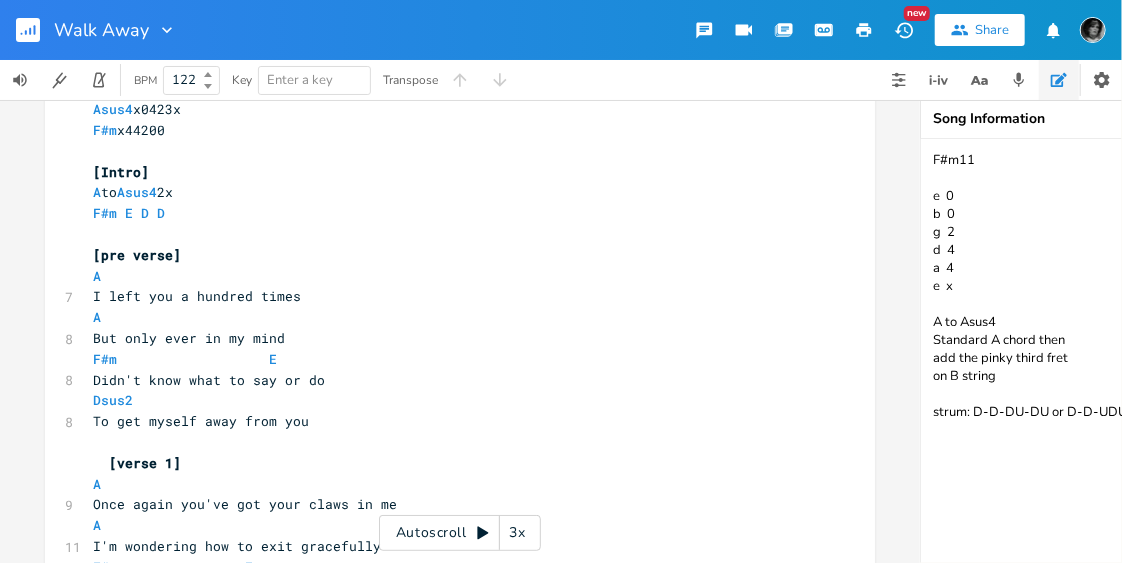 click 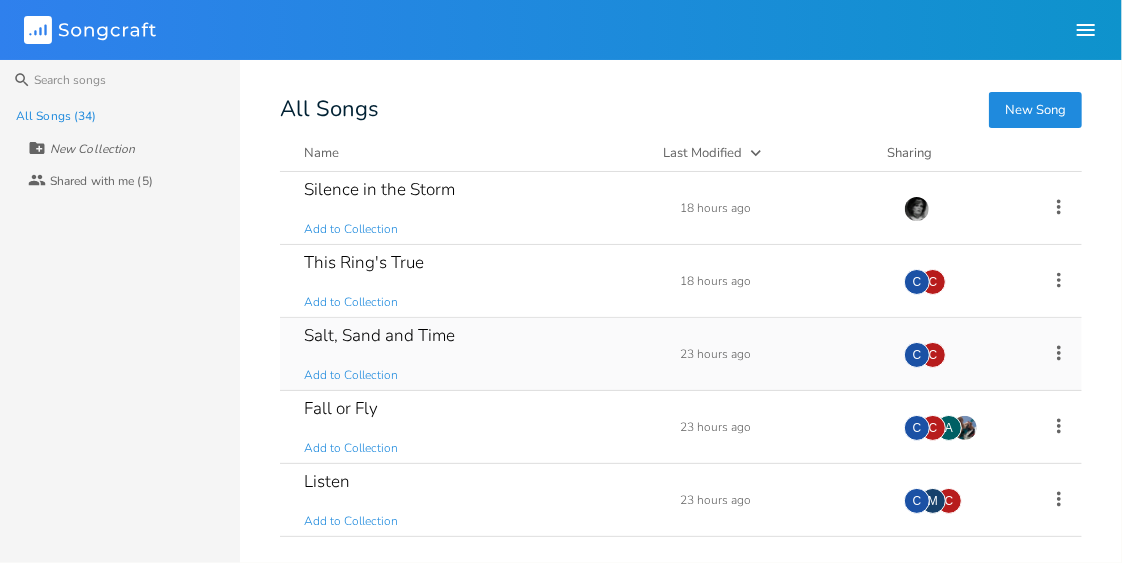 click on "Salt, Sand and Time" at bounding box center (379, 335) 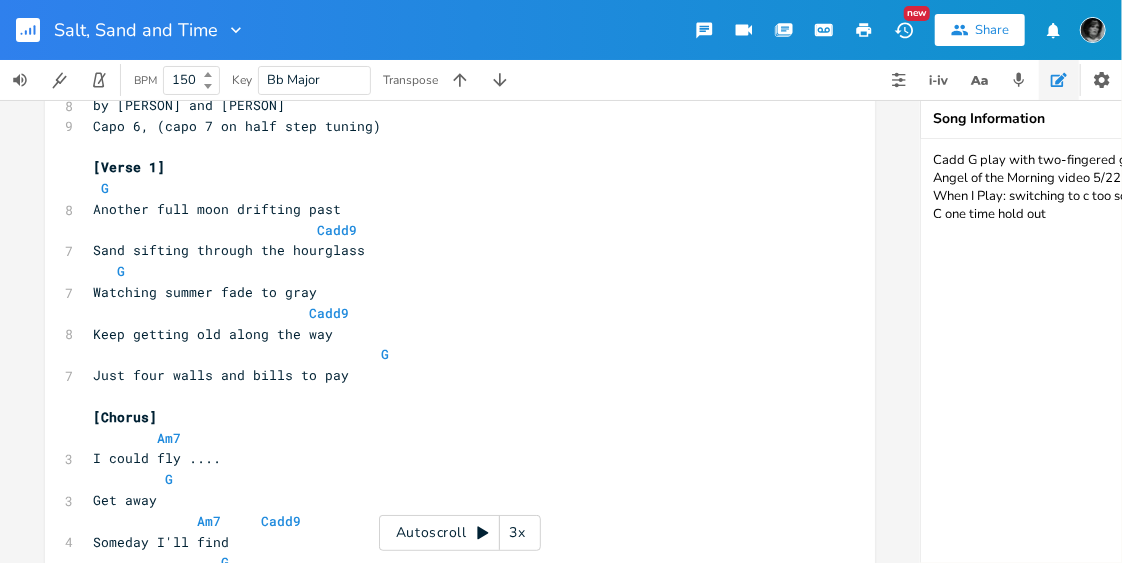 scroll, scrollTop: 78, scrollLeft: 0, axis: vertical 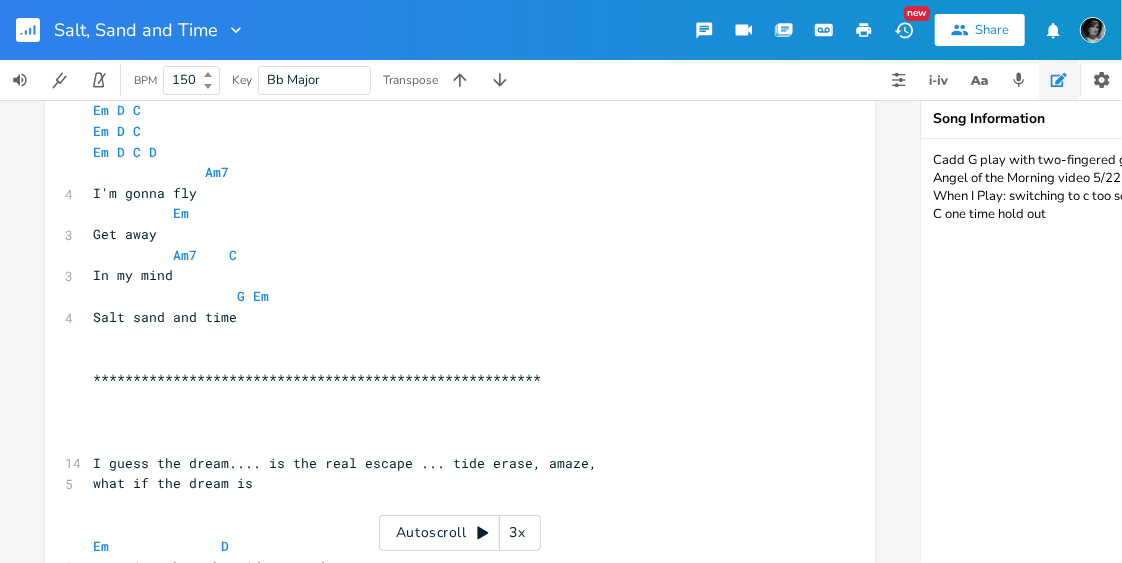 click on "G   Em" at bounding box center (450, 297) 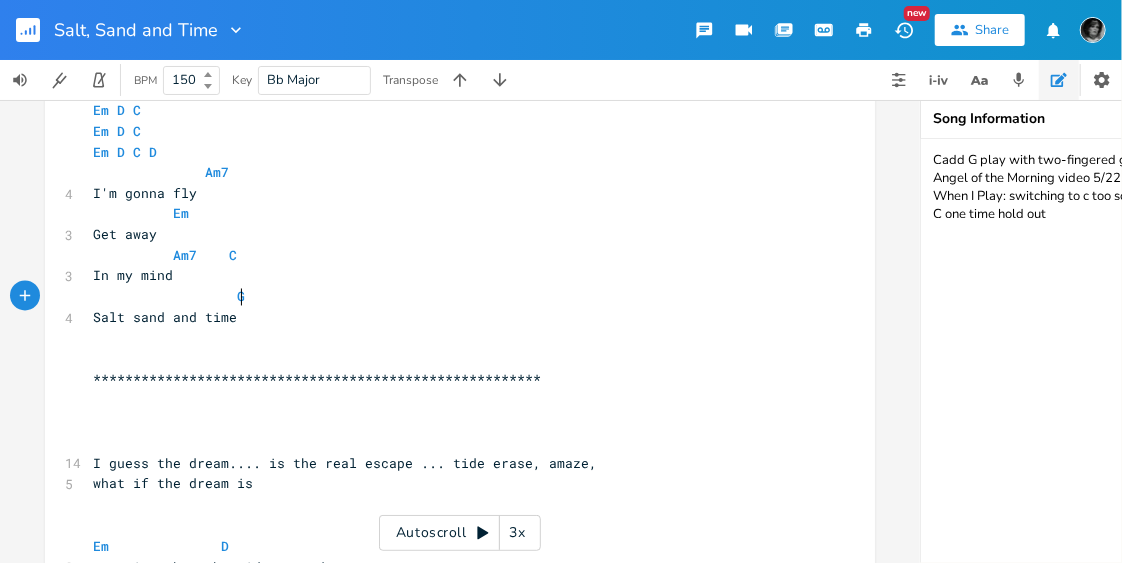 click on "G" at bounding box center (450, 297) 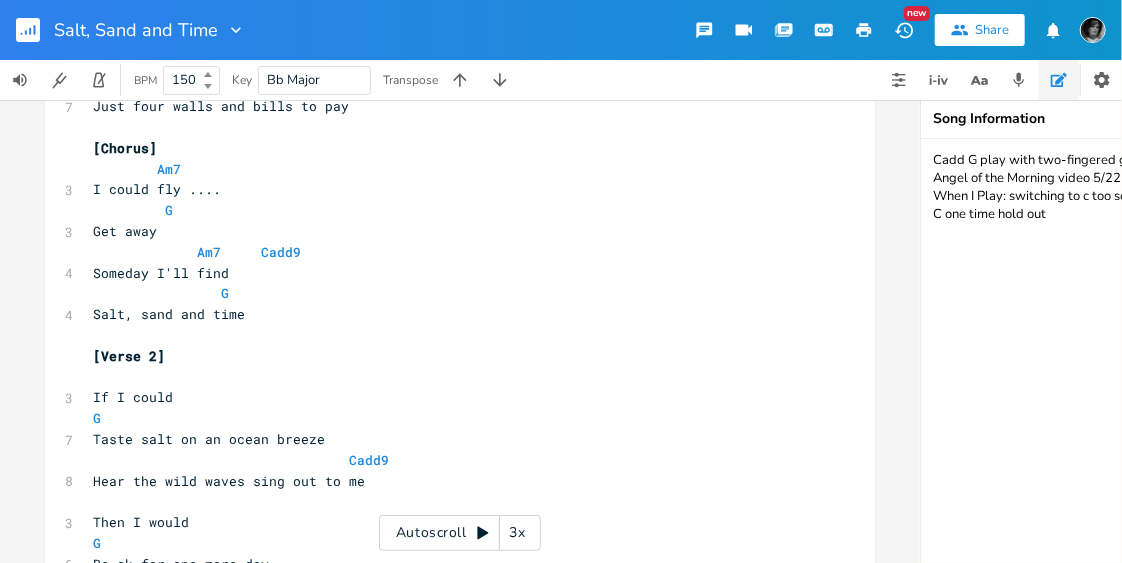 scroll, scrollTop: 0, scrollLeft: 0, axis: both 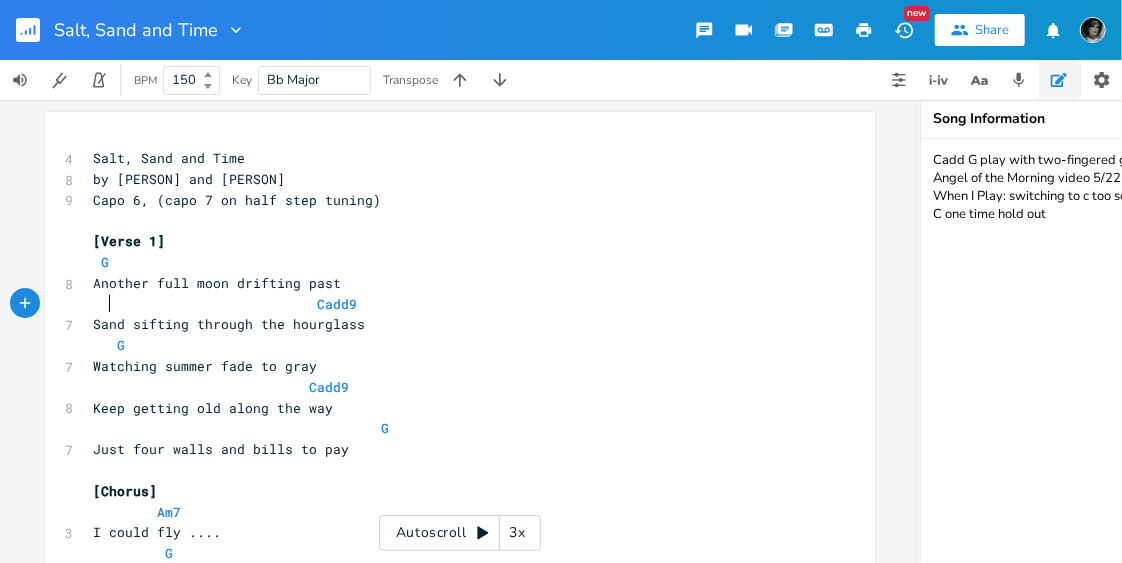 click on "Cadd9" at bounding box center (225, 304) 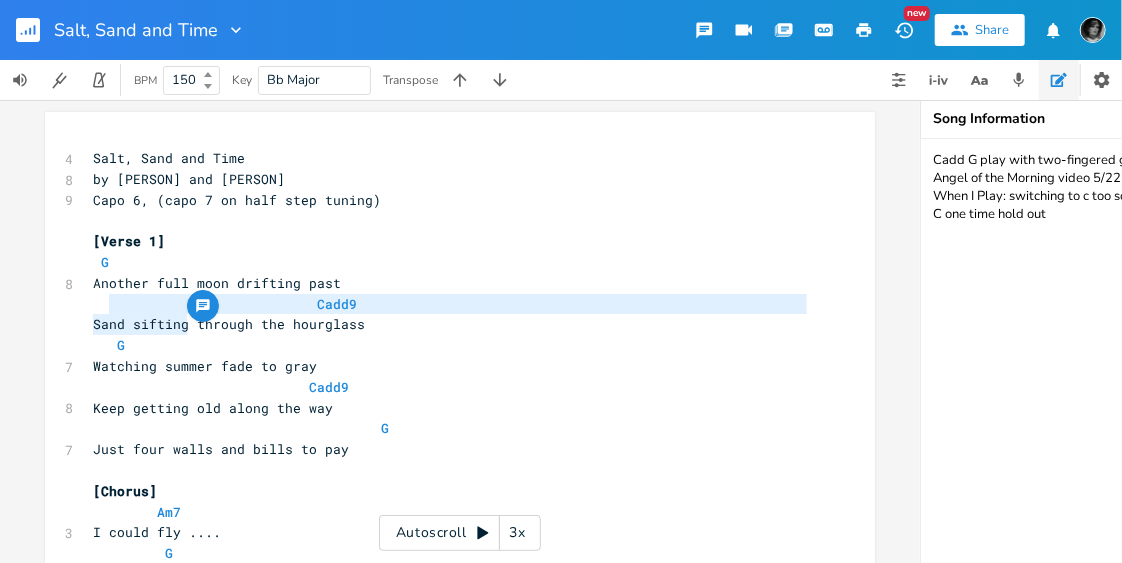 type on "Cadd9
Sand sifting" 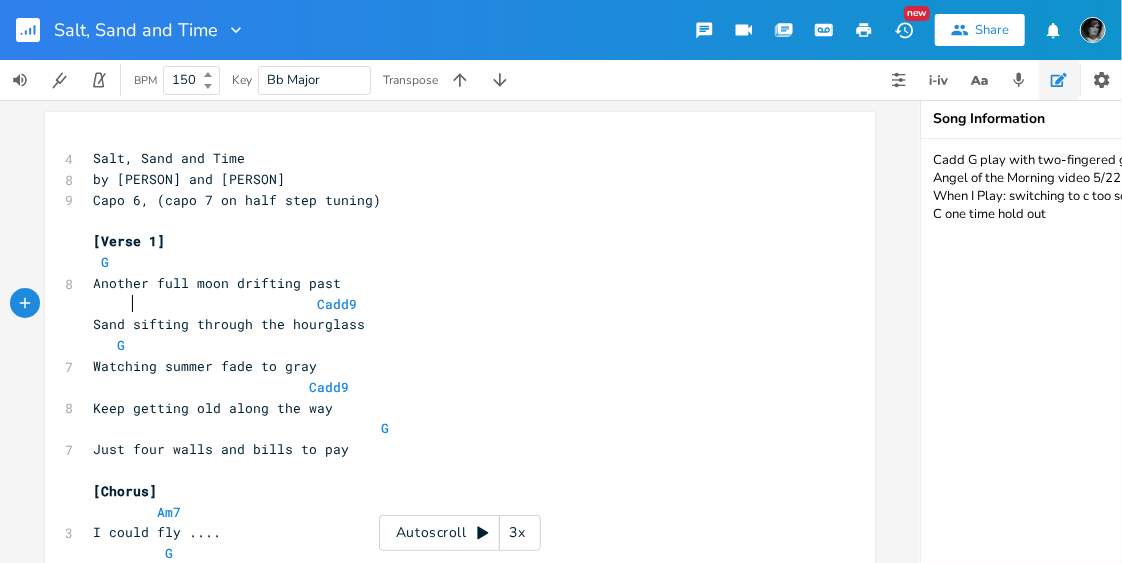 click on "Cadd9" at bounding box center (225, 304) 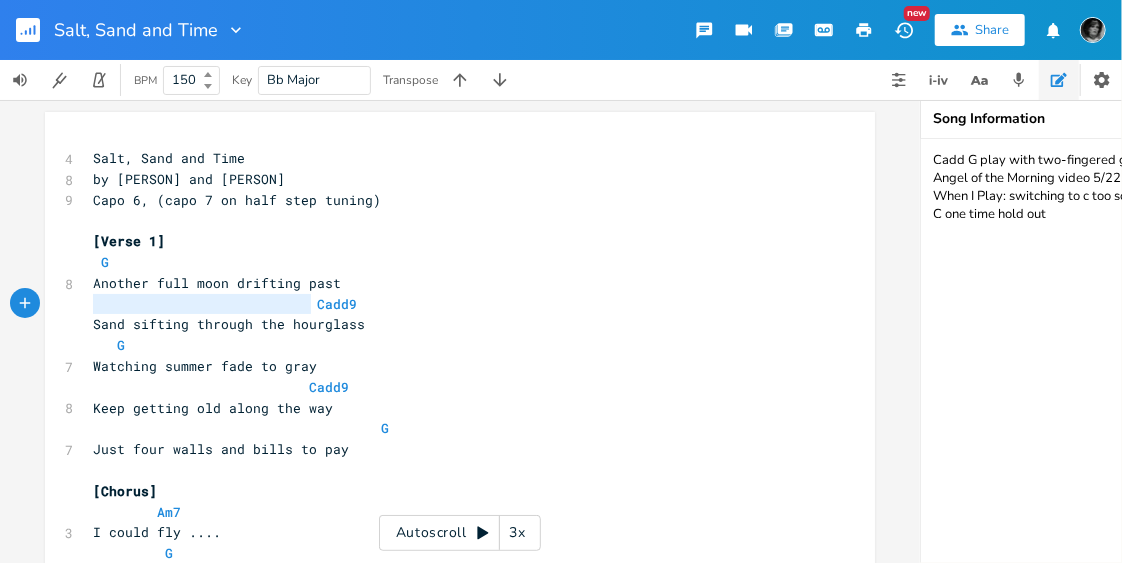 click on "Cadd9" at bounding box center [225, 304] 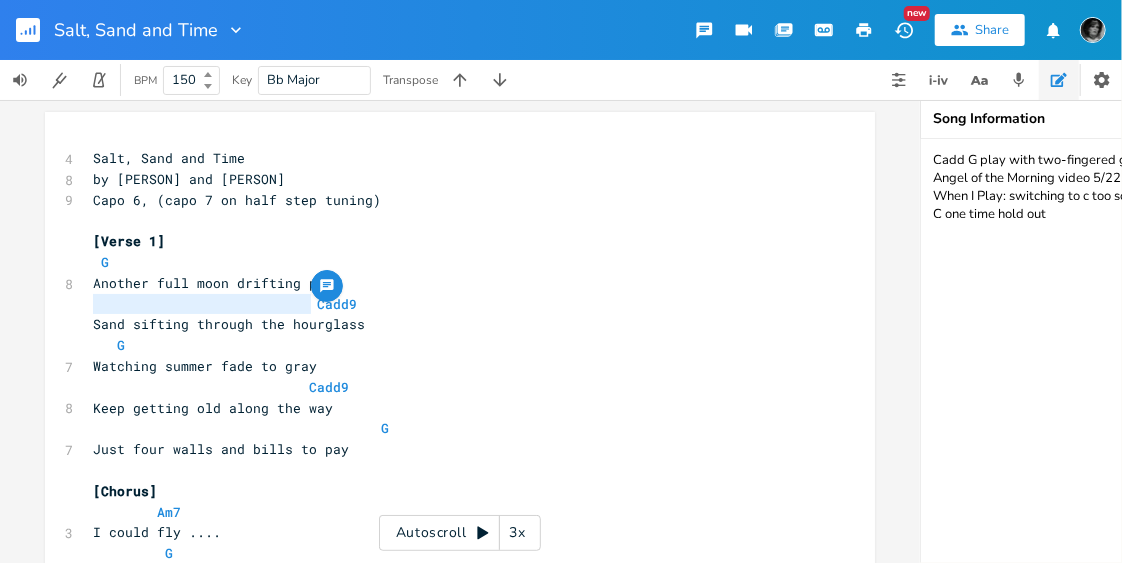click on "Cadd9" at bounding box center (225, 304) 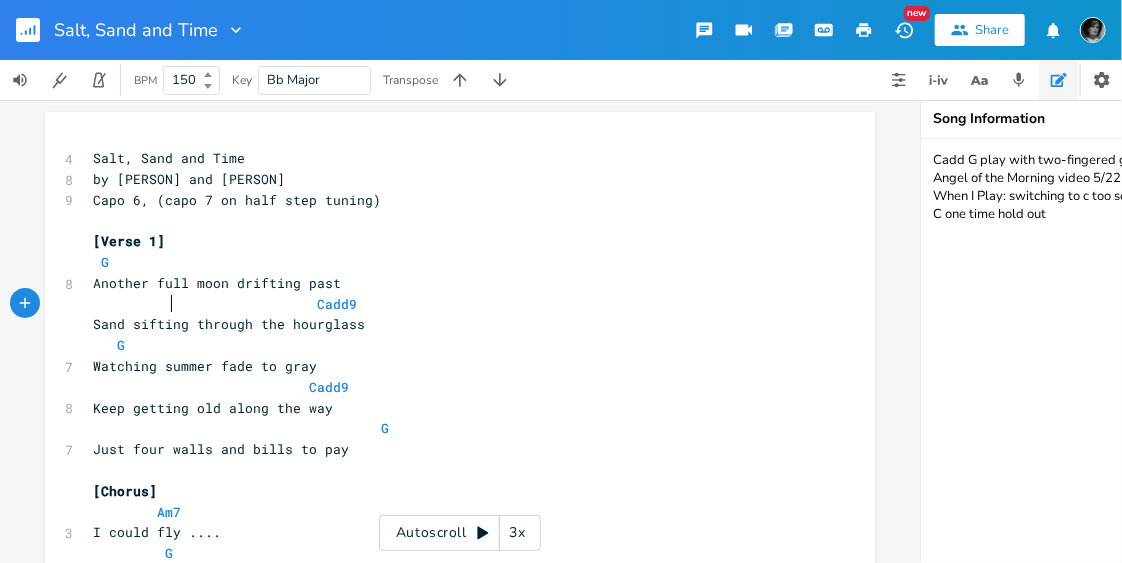 click on "Cadd9" at bounding box center (225, 304) 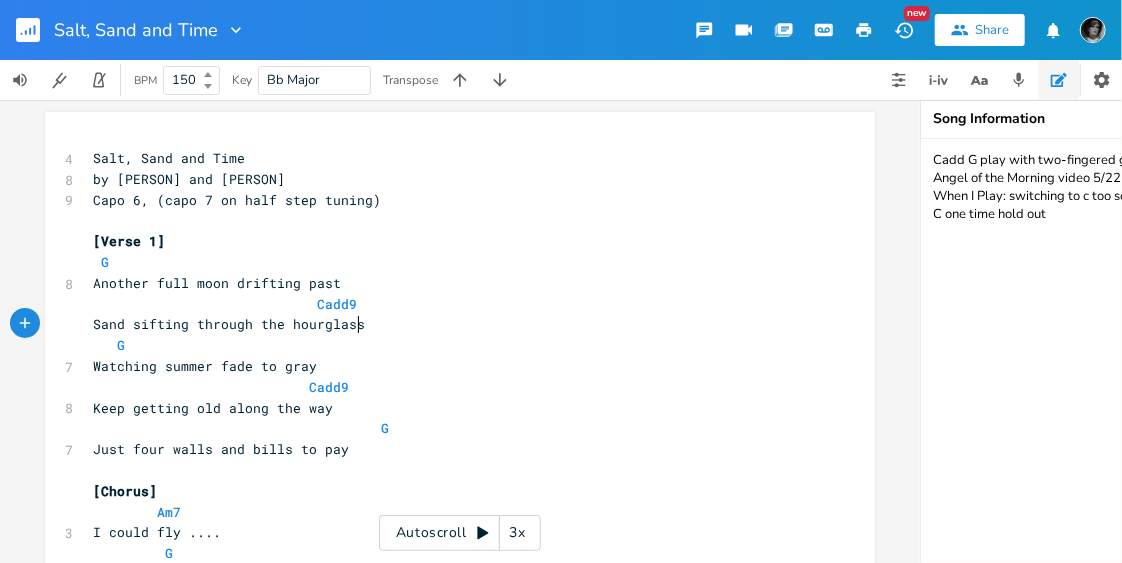 click on "Sand sifting through the hourglass" at bounding box center (450, 324) 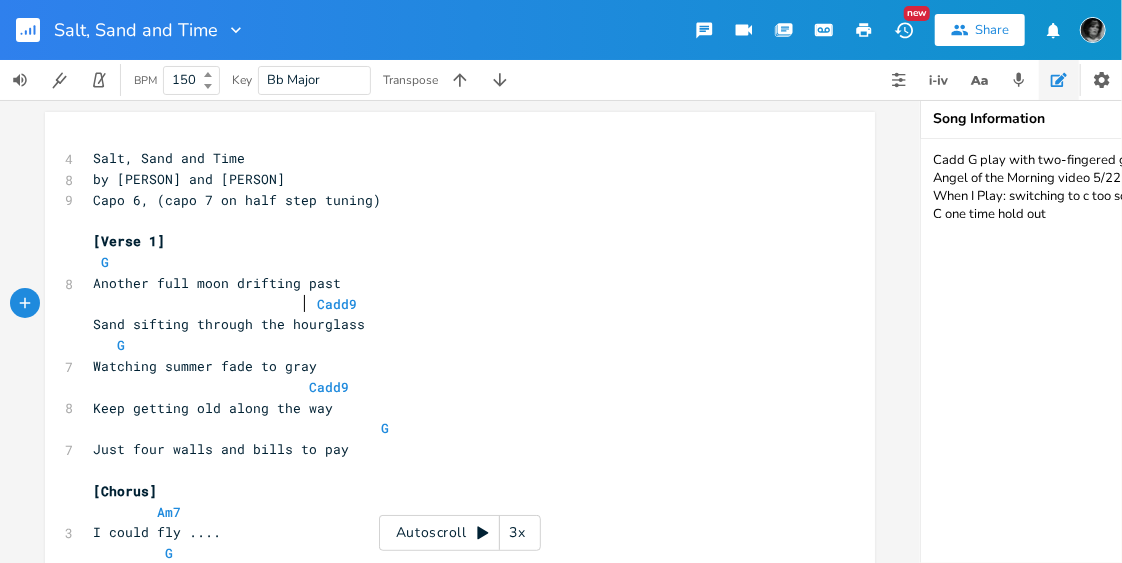 click on "Cadd9" at bounding box center (225, 304) 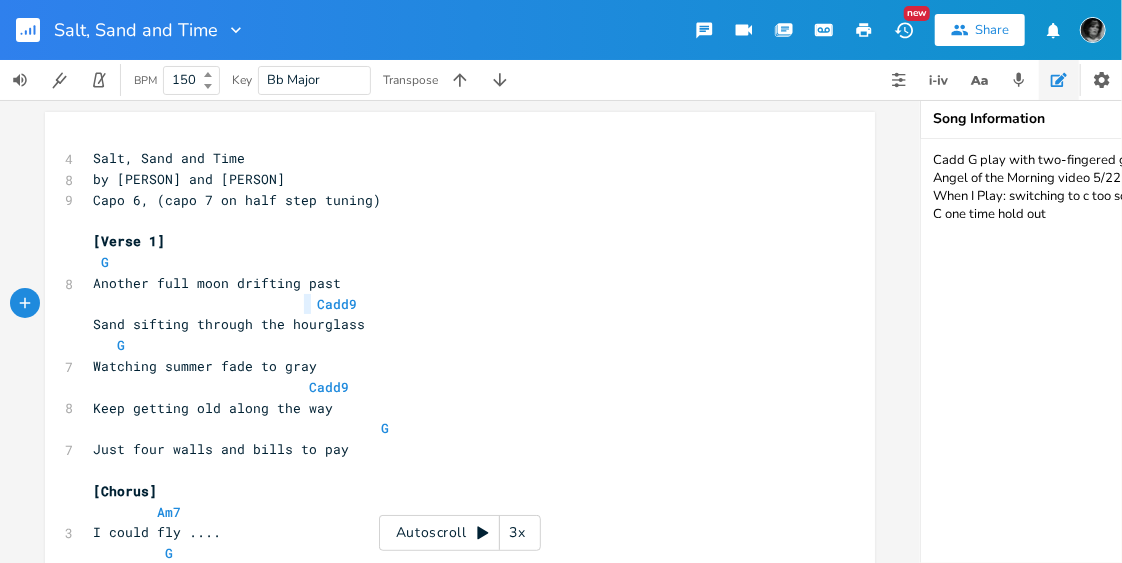click on "Cadd9" at bounding box center (225, 304) 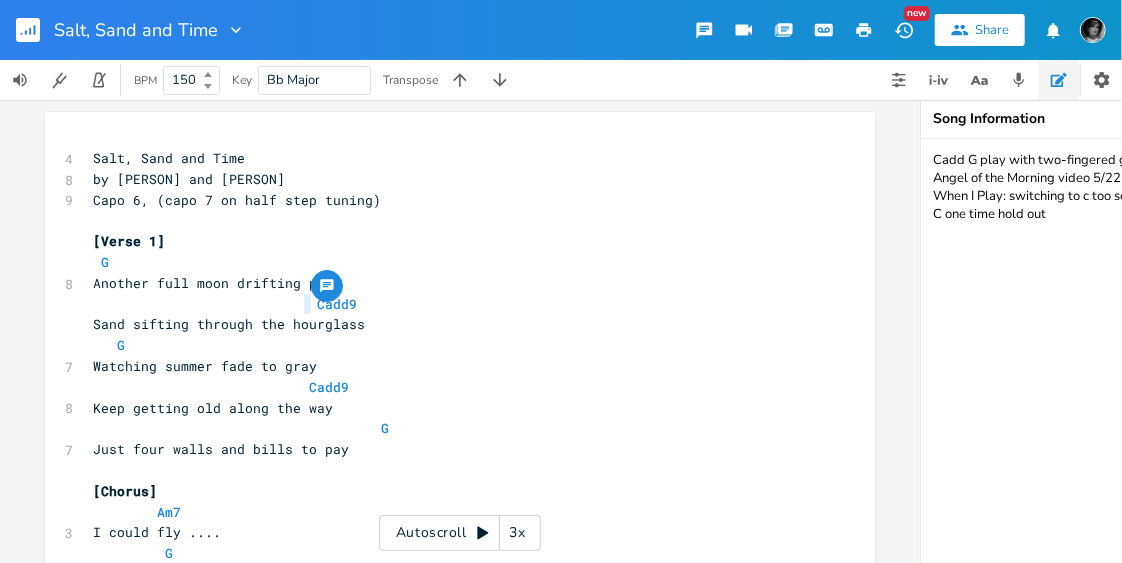 click on "Cadd9" at bounding box center (225, 304) 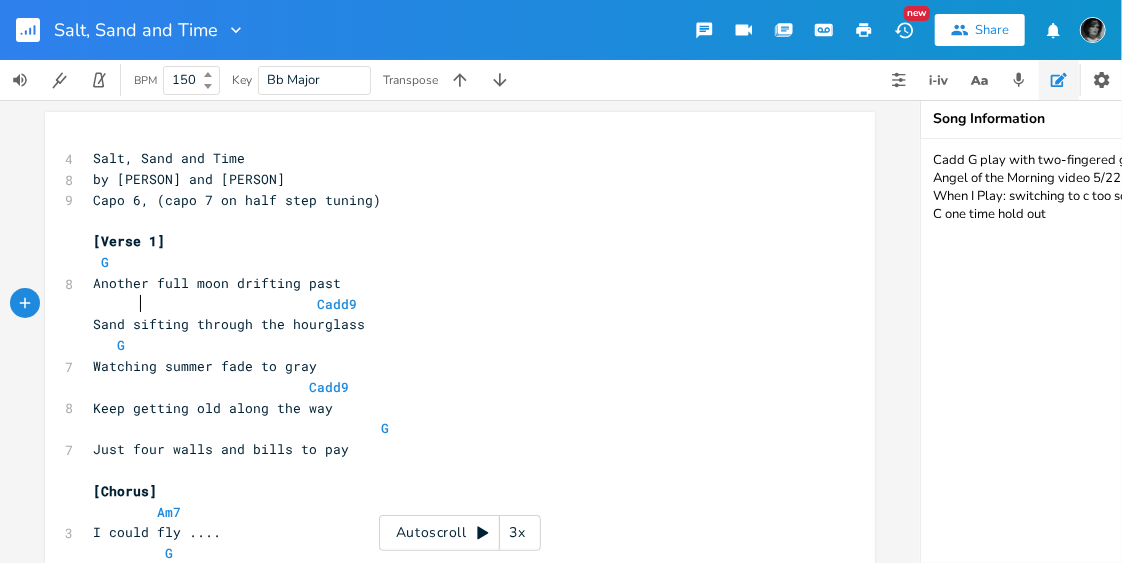 click on "Cadd9" at bounding box center [225, 304] 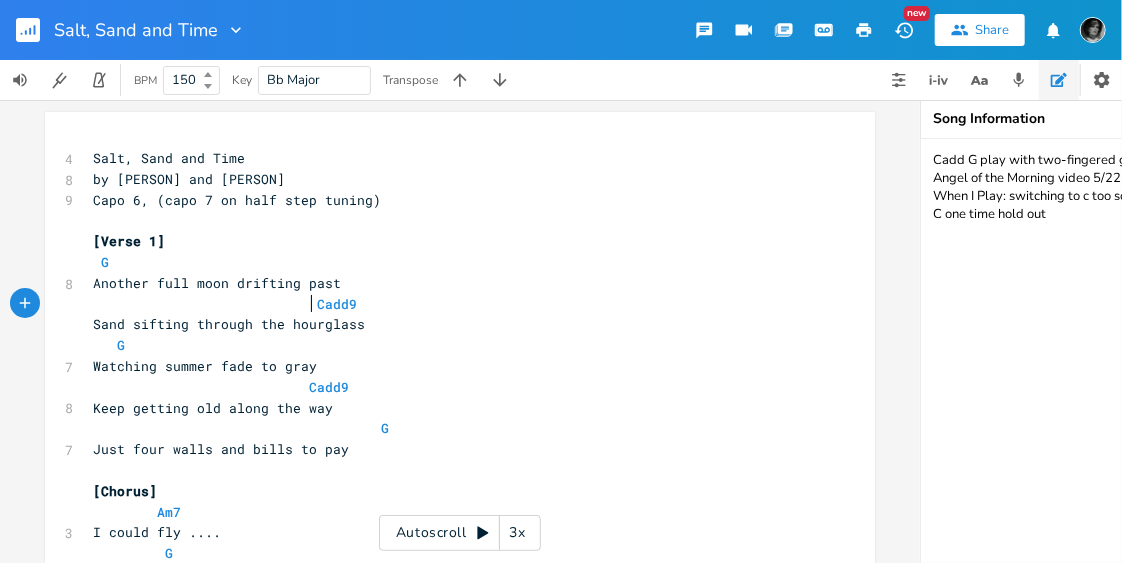 click on "Cadd9" at bounding box center [225, 304] 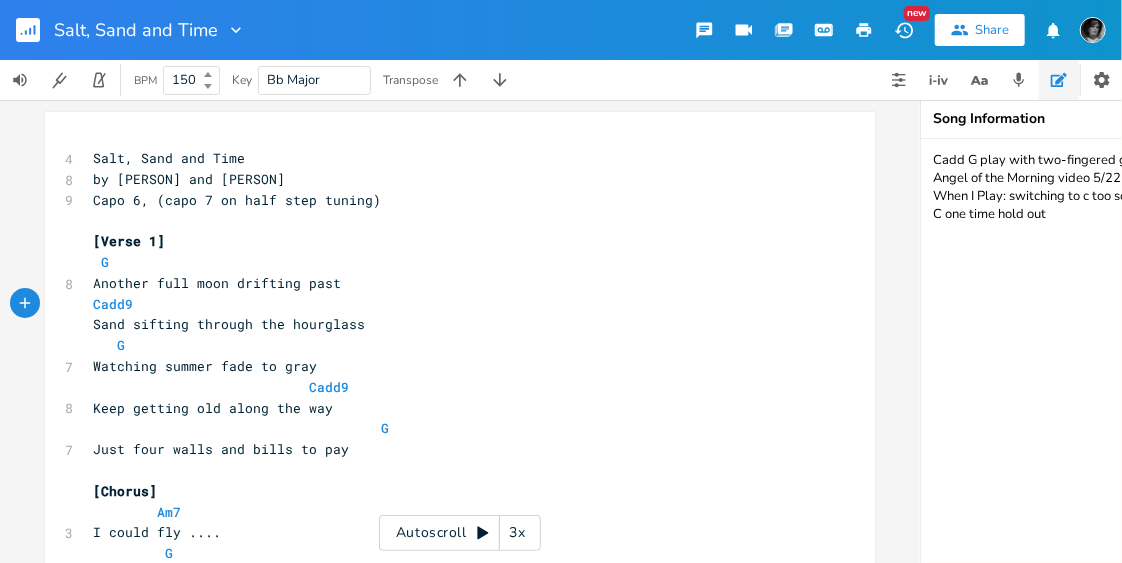 scroll, scrollTop: 0, scrollLeft: 3, axis: horizontal 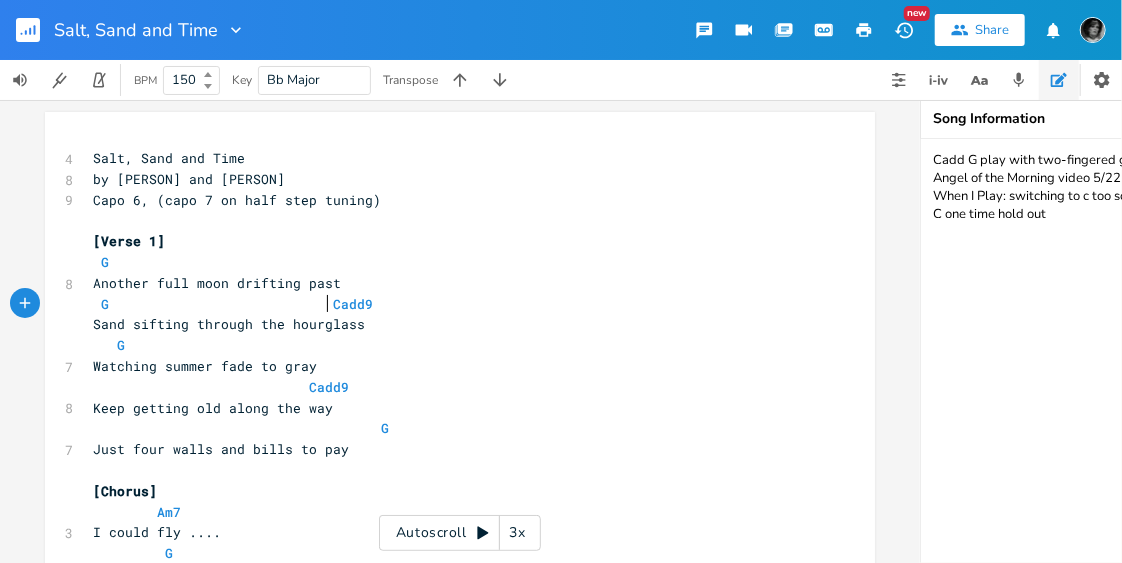type on "G" 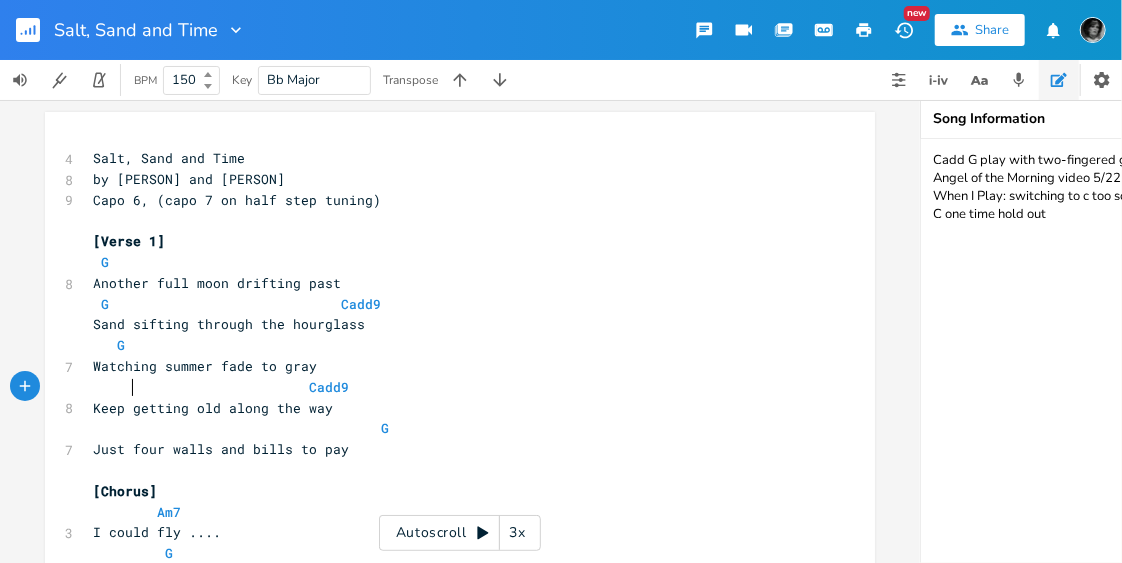 click on "Cadd9" at bounding box center [221, 387] 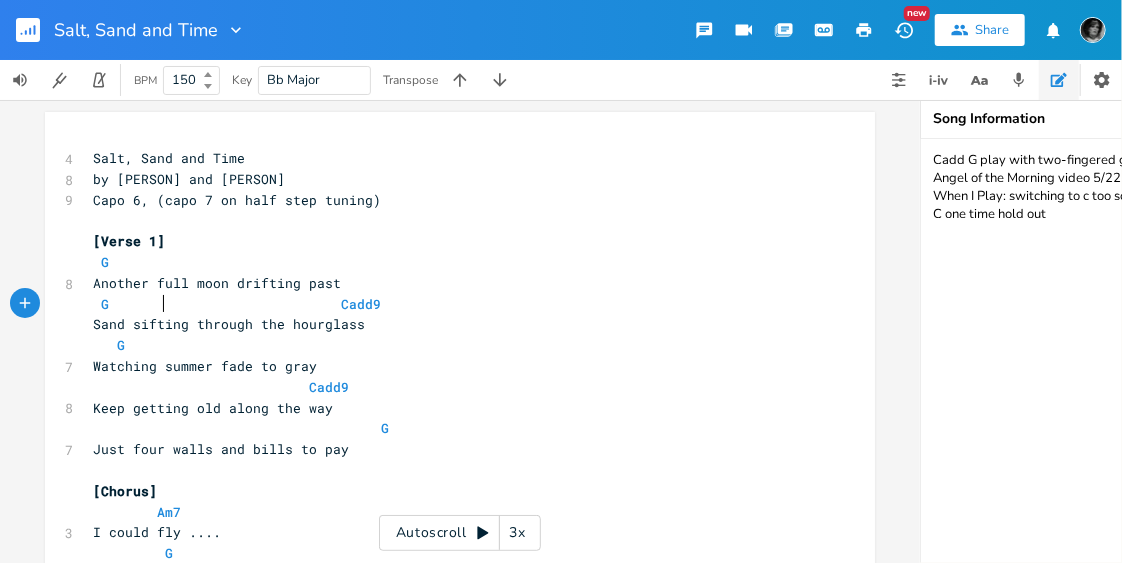 click on "G                               Cadd9" at bounding box center (237, 304) 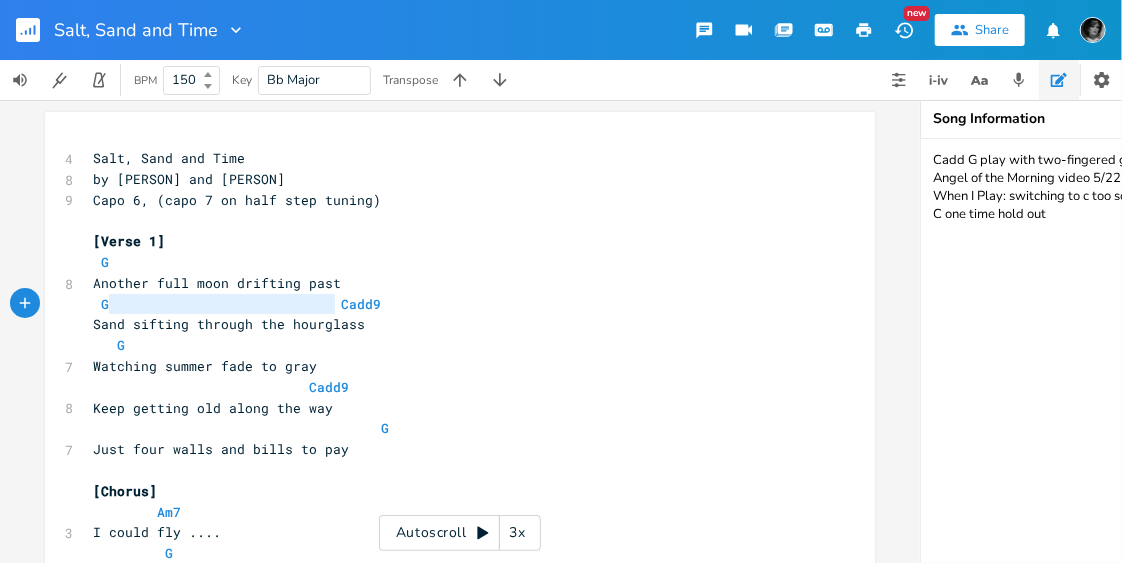 click on "G                               Cadd9" at bounding box center [237, 304] 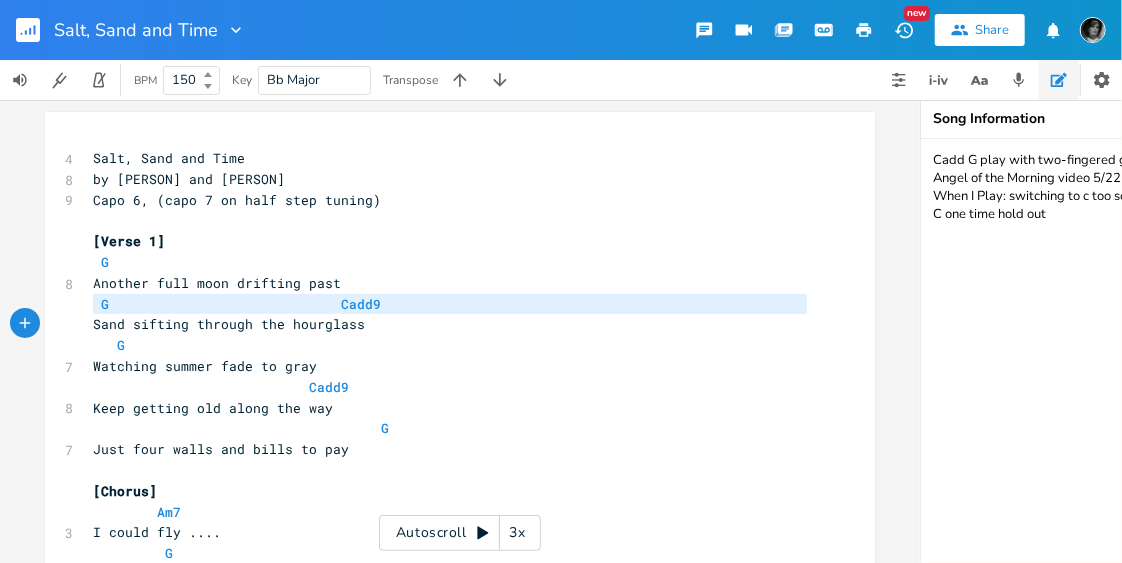 click on "G                               Cadd9" at bounding box center [237, 304] 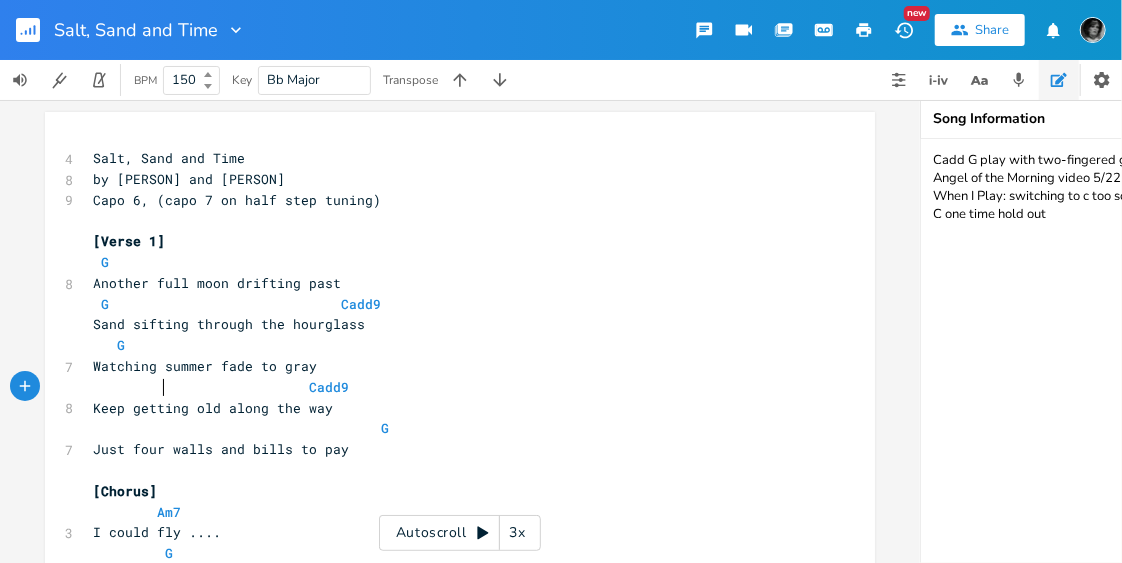 click on "Cadd9" at bounding box center [221, 387] 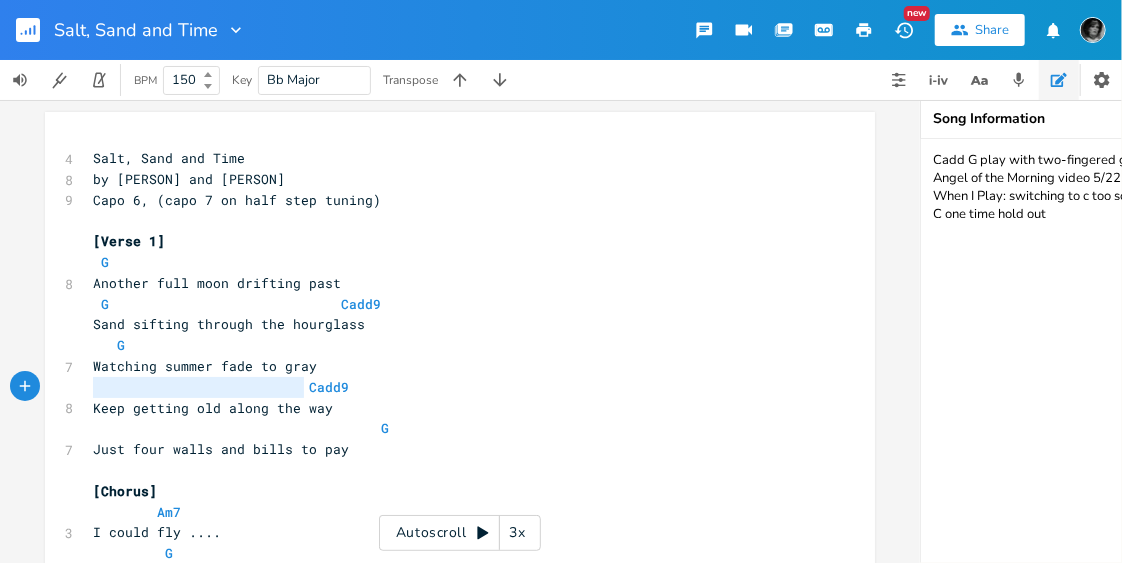 click on "Cadd9" at bounding box center (221, 387) 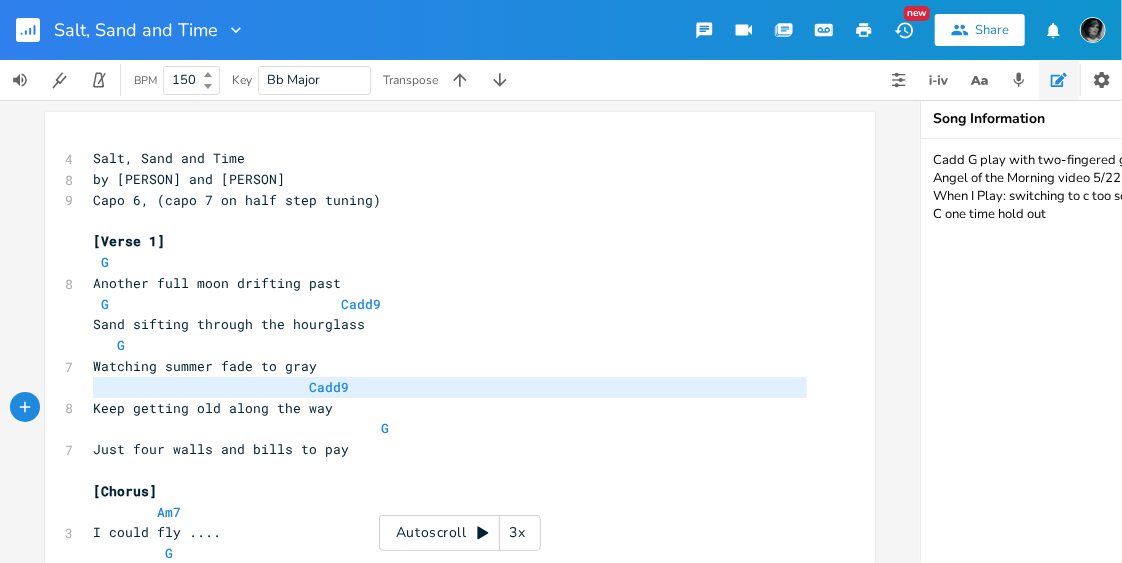 click on "Cadd9" at bounding box center (221, 387) 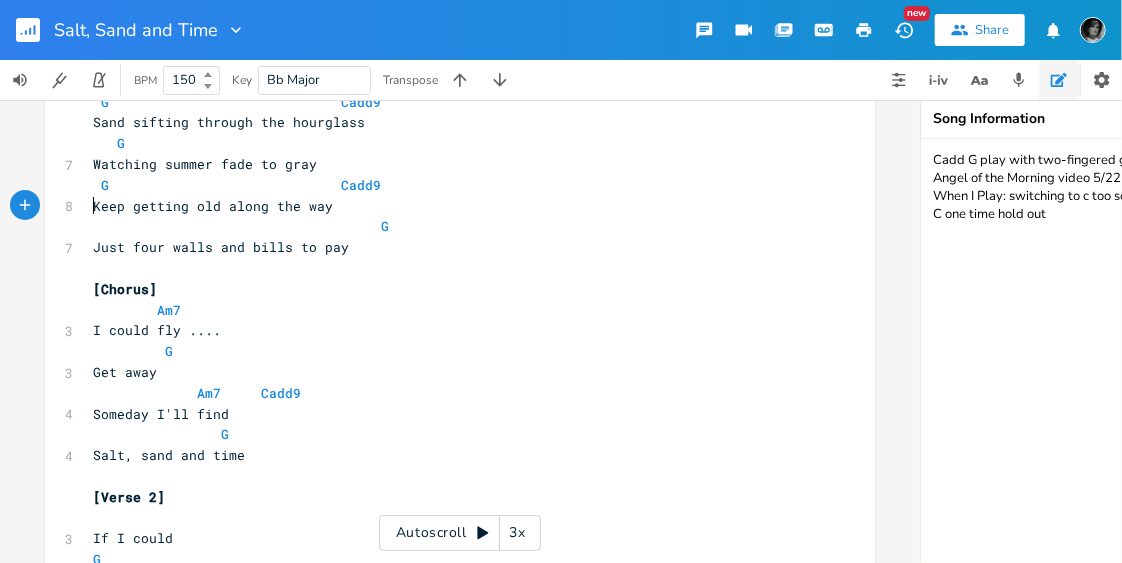 scroll, scrollTop: 228, scrollLeft: 0, axis: vertical 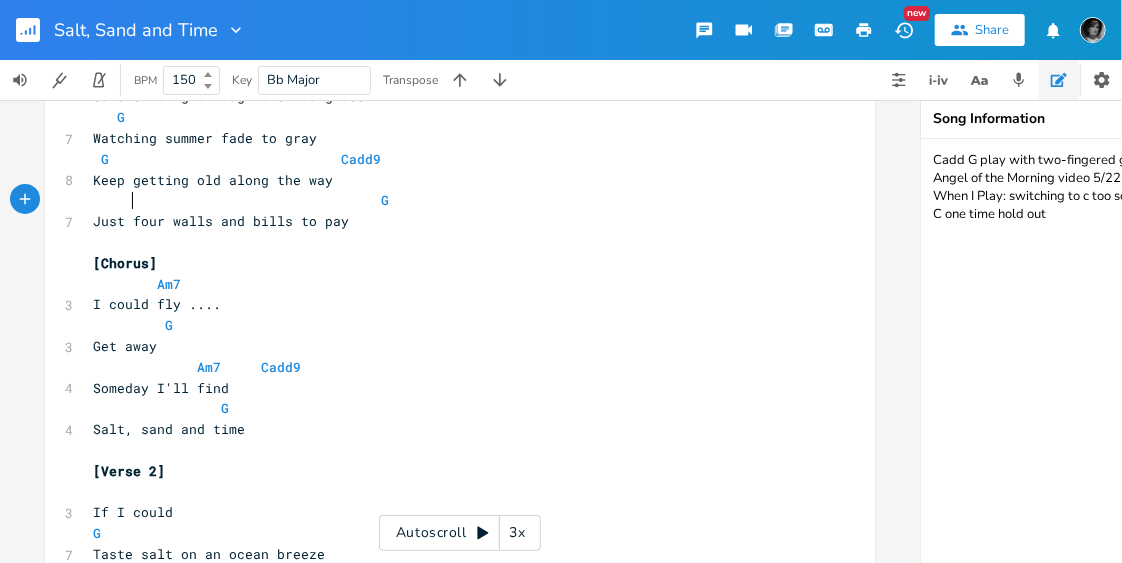 click on "G" at bounding box center [241, 200] 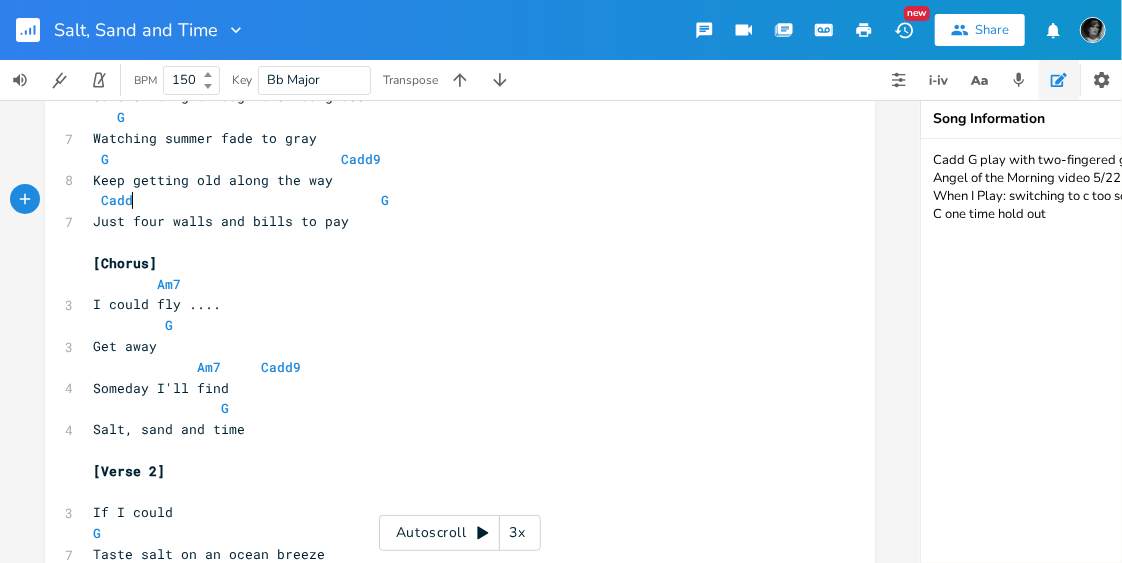 scroll, scrollTop: 0, scrollLeft: 32, axis: horizontal 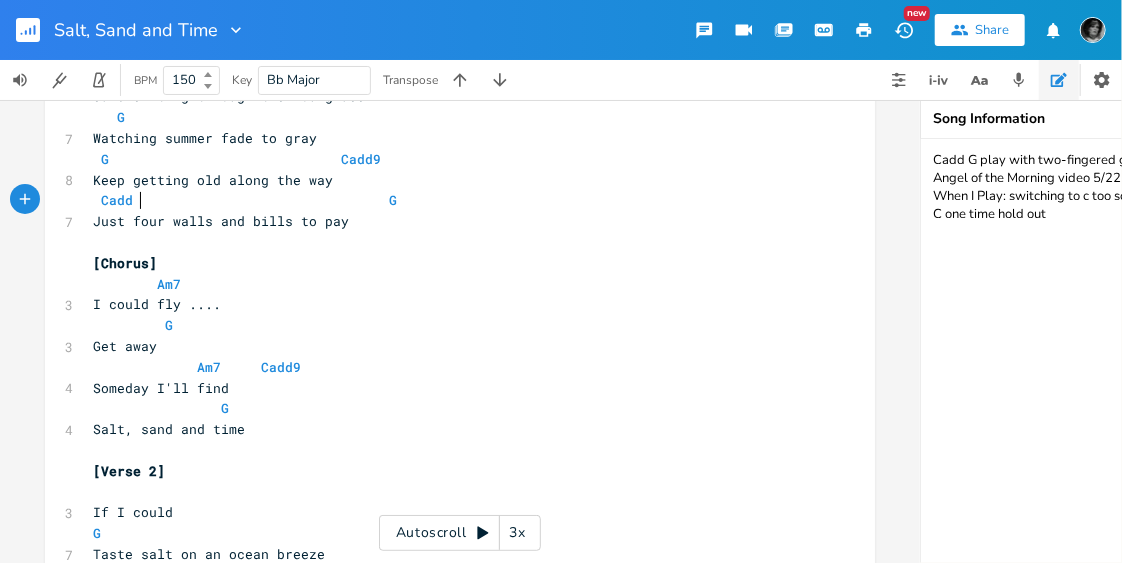 type on "Cadd 9" 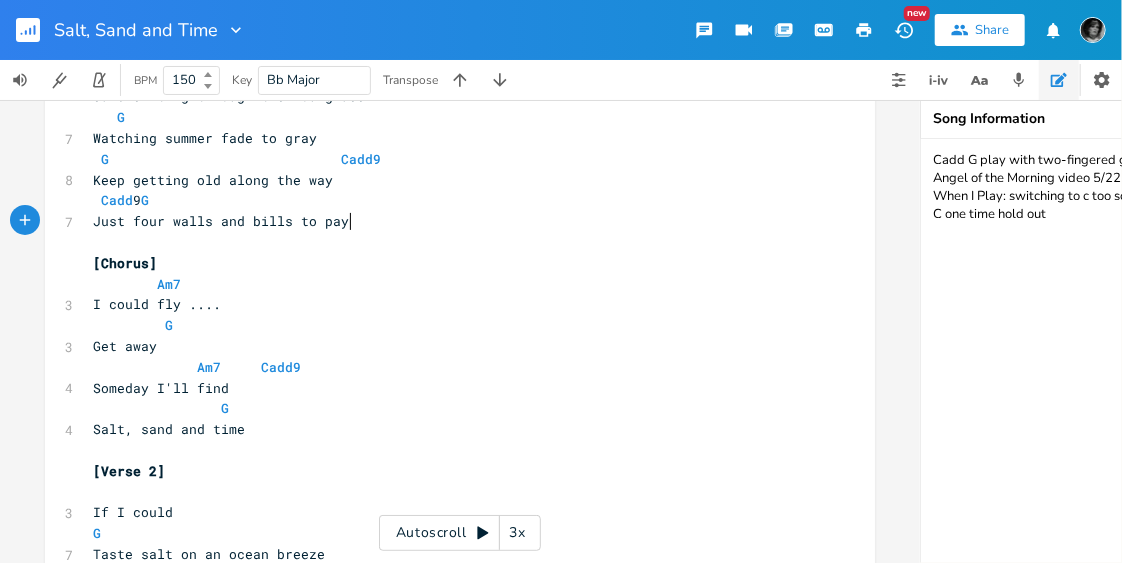 click on "Just four walls and bills to pay" at bounding box center (450, 221) 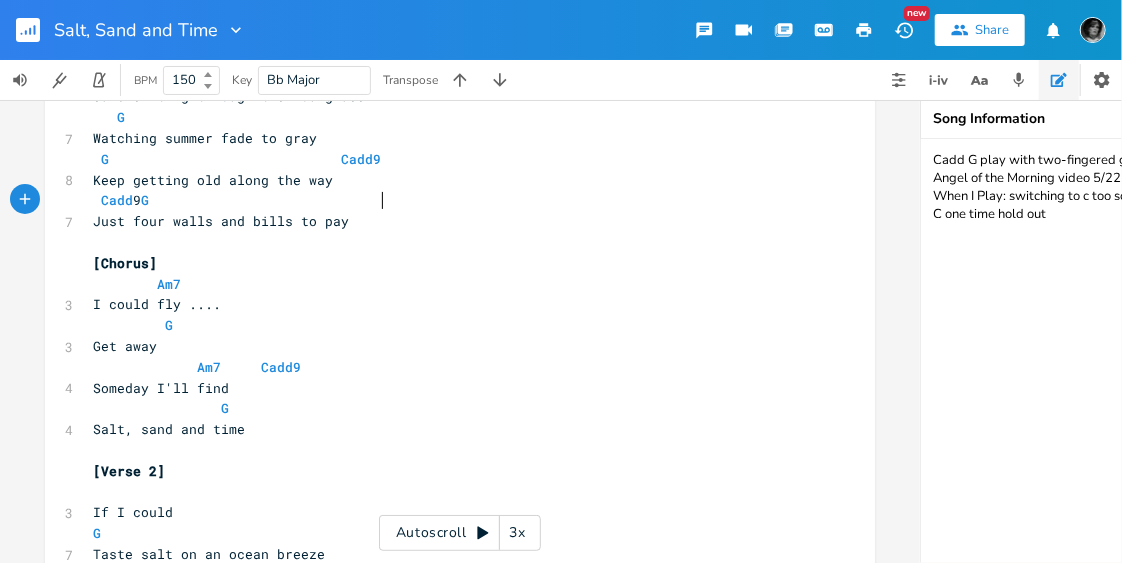 click on "Cadd  9                                G" at bounding box center (121, 200) 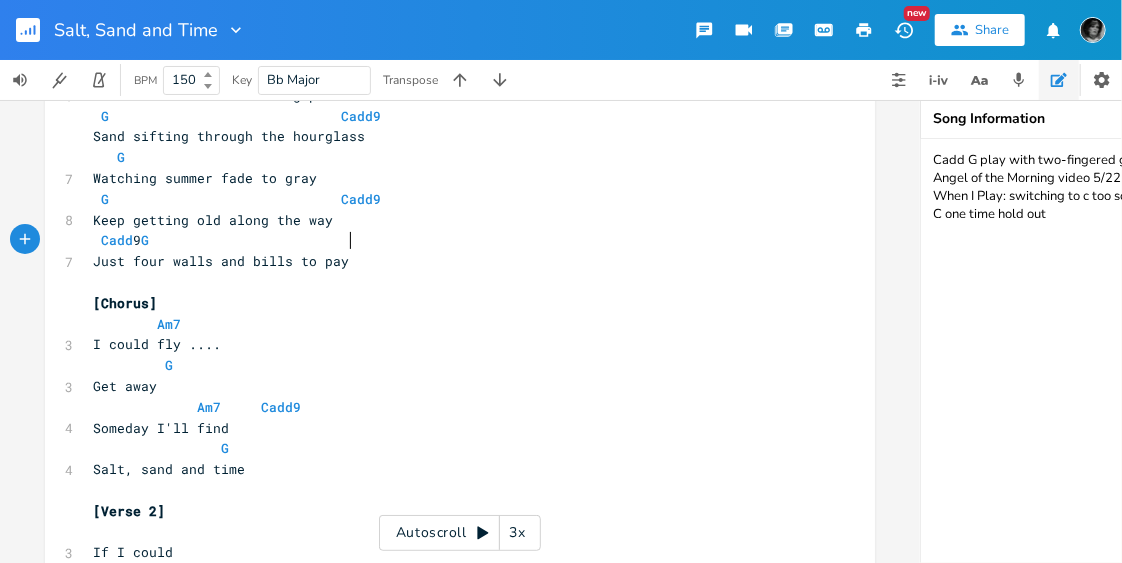 scroll, scrollTop: 180, scrollLeft: 0, axis: vertical 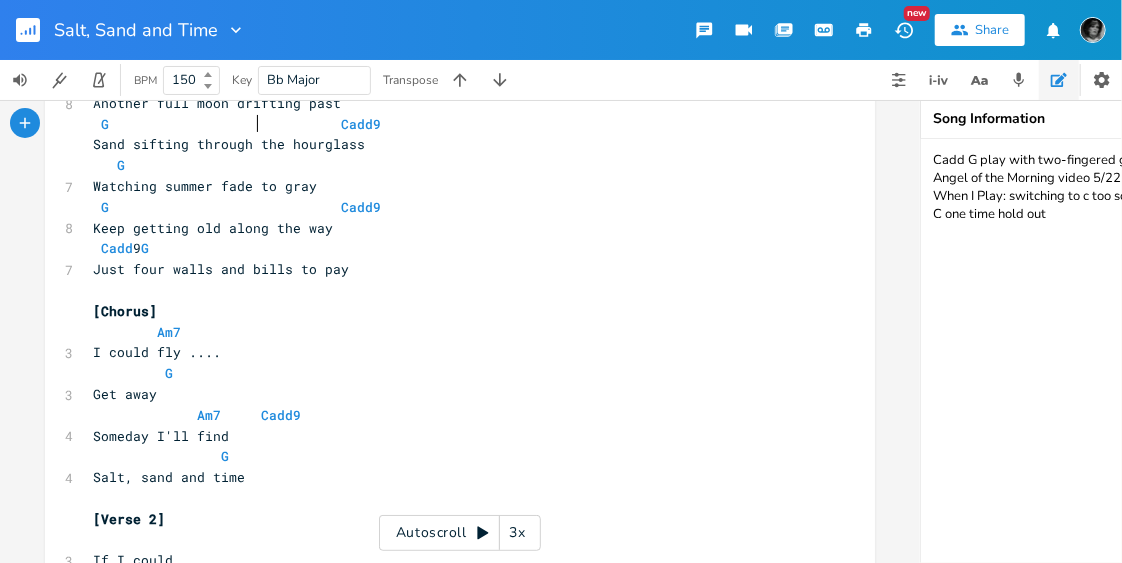 click on "G                               Cadd9" at bounding box center [237, 124] 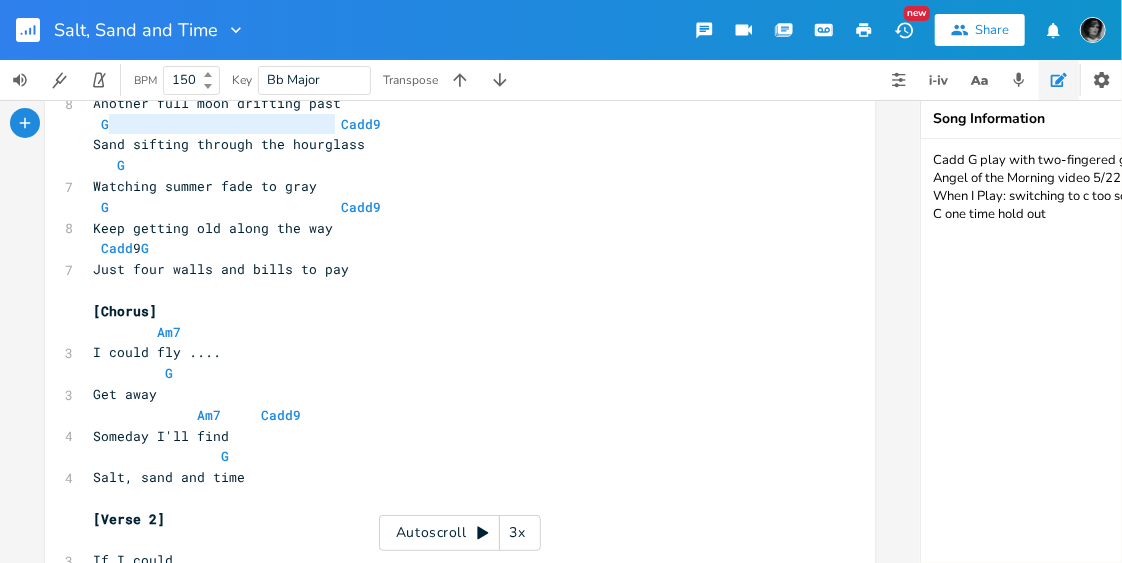 click on "G                               Cadd9" at bounding box center [237, 124] 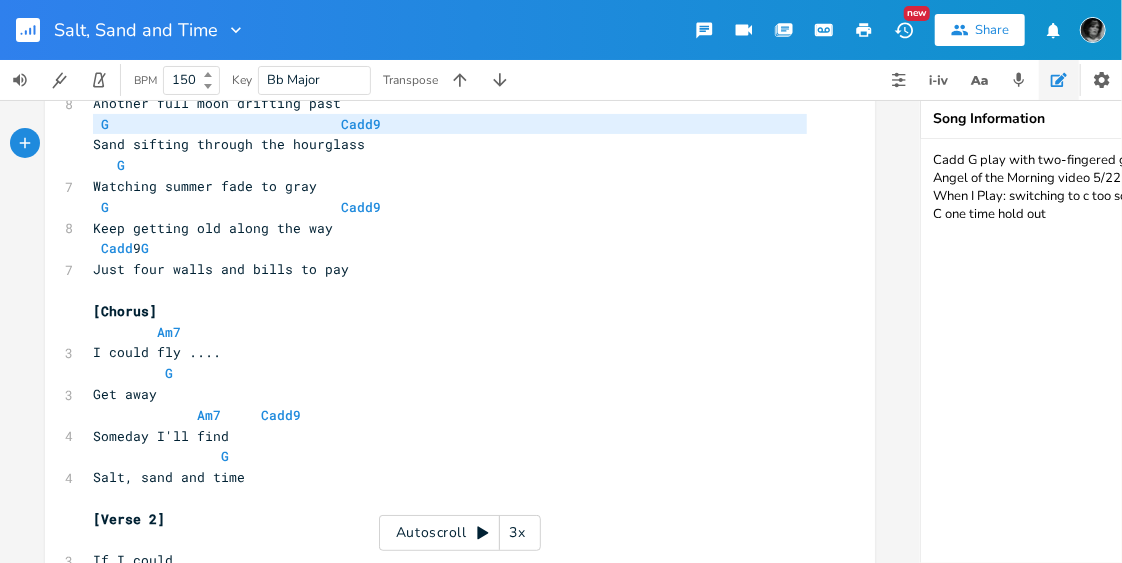 click on "G                               Cadd9" at bounding box center (237, 124) 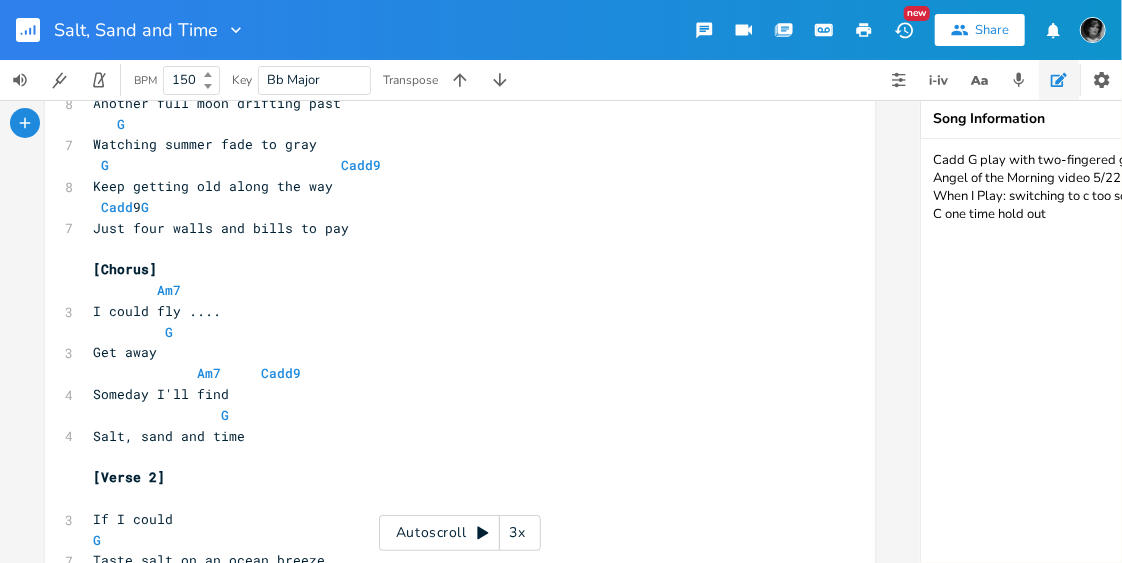 type on "G                             Cadd9" 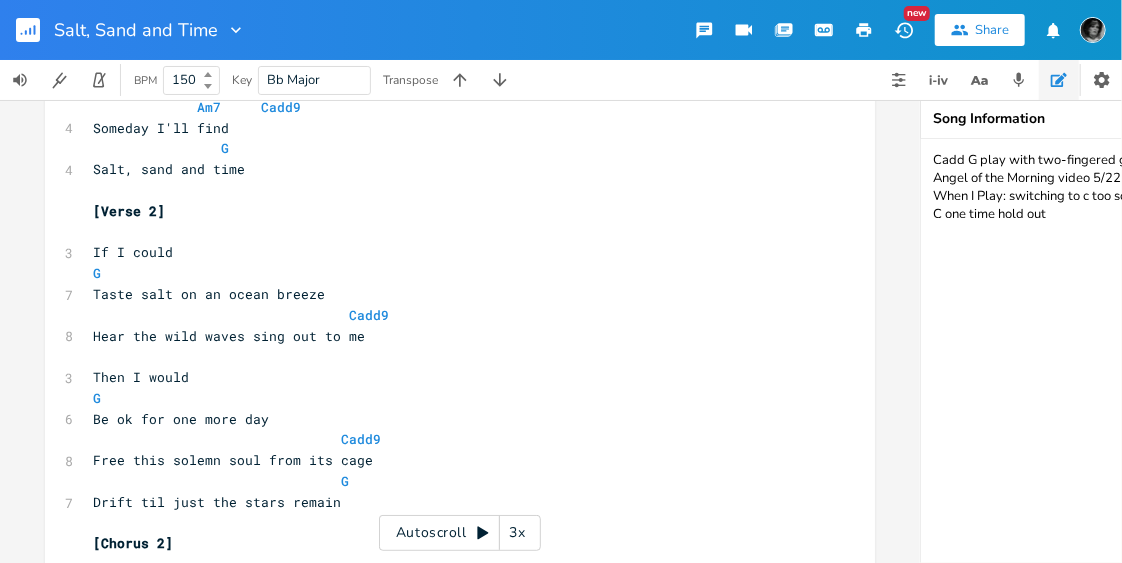 scroll, scrollTop: 528, scrollLeft: 0, axis: vertical 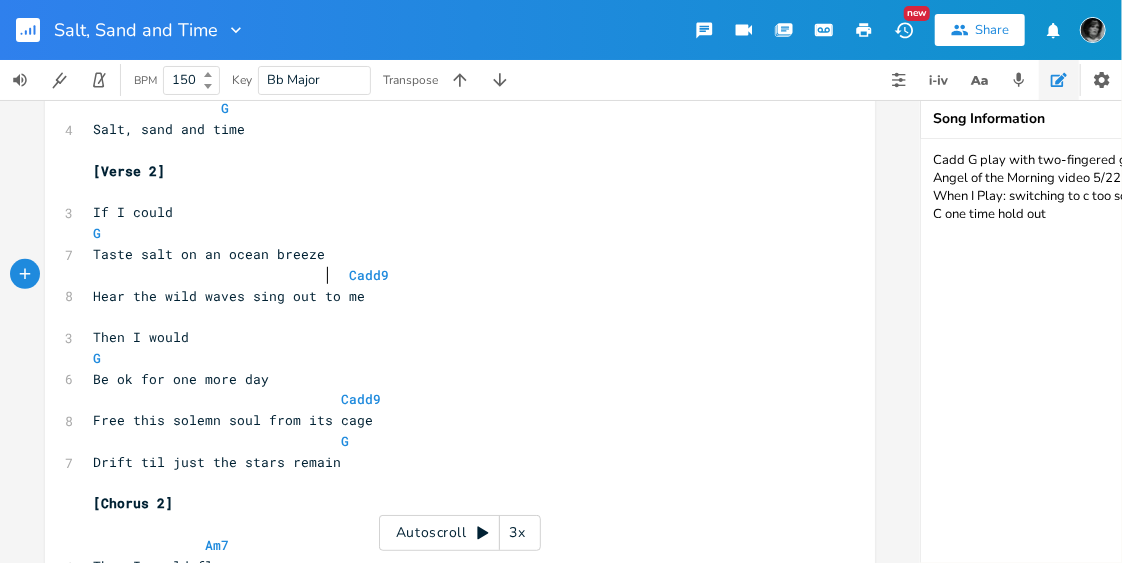 click on "Cadd9" at bounding box center [241, 275] 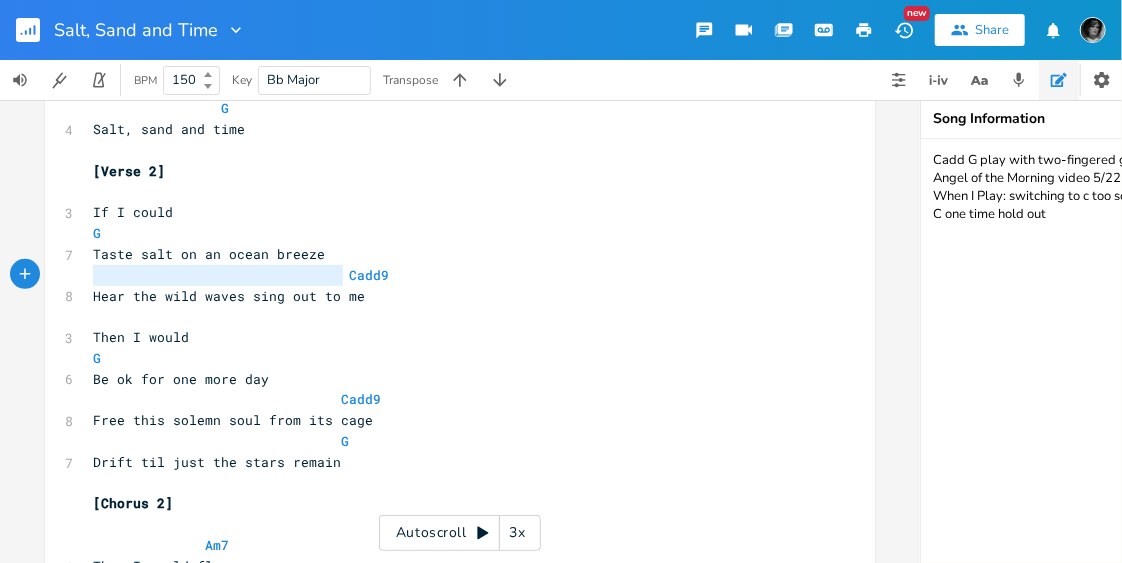 click on "Cadd9" at bounding box center (241, 275) 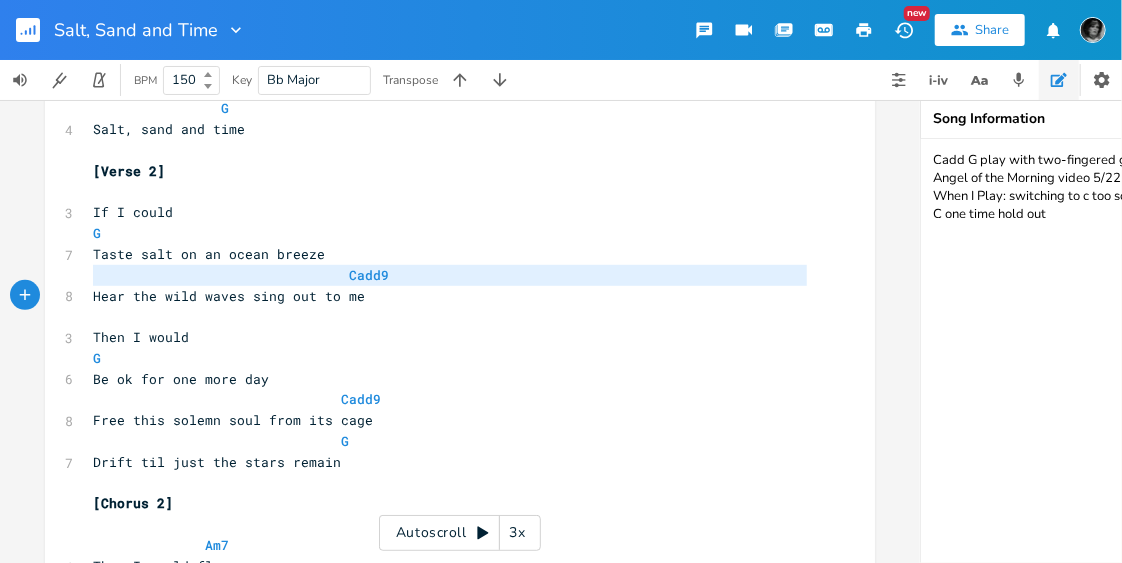 click on "Cadd9" at bounding box center [241, 275] 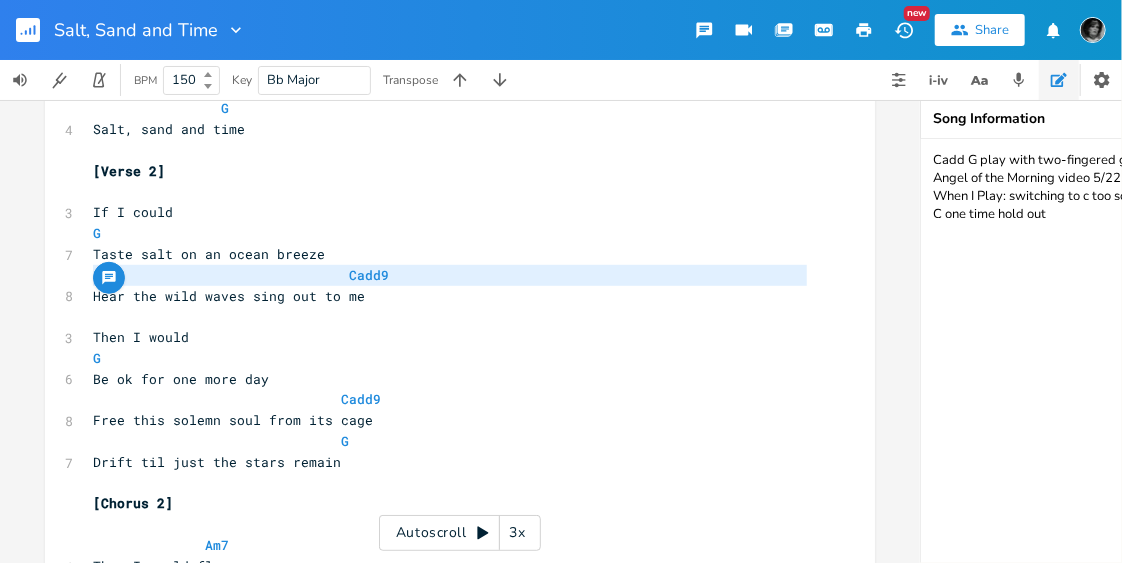 paste 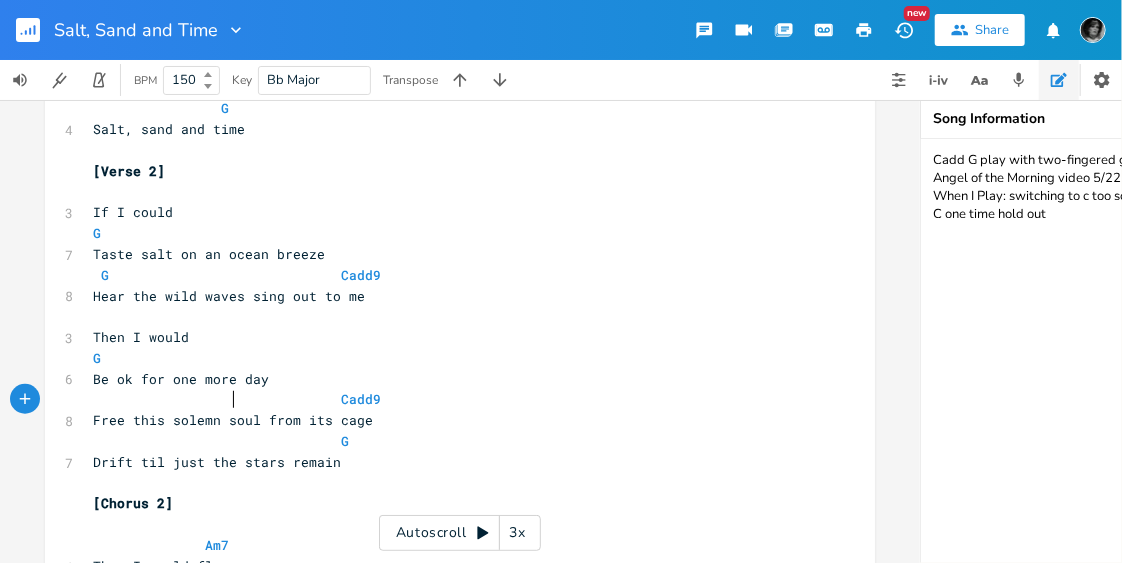 click on "Cadd9" at bounding box center [237, 399] 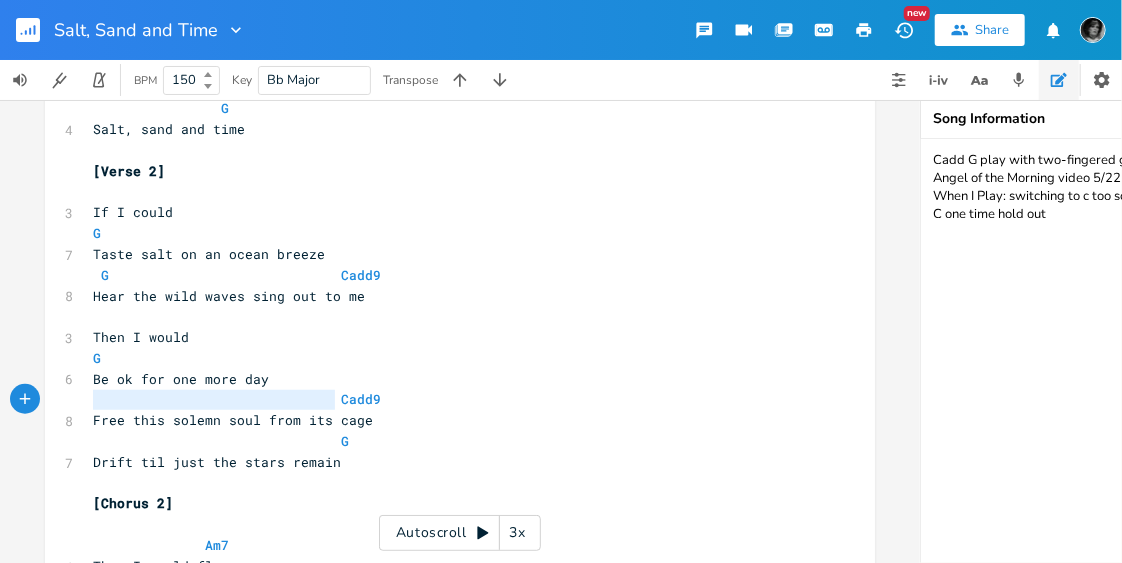 click on "Cadd9" at bounding box center (237, 399) 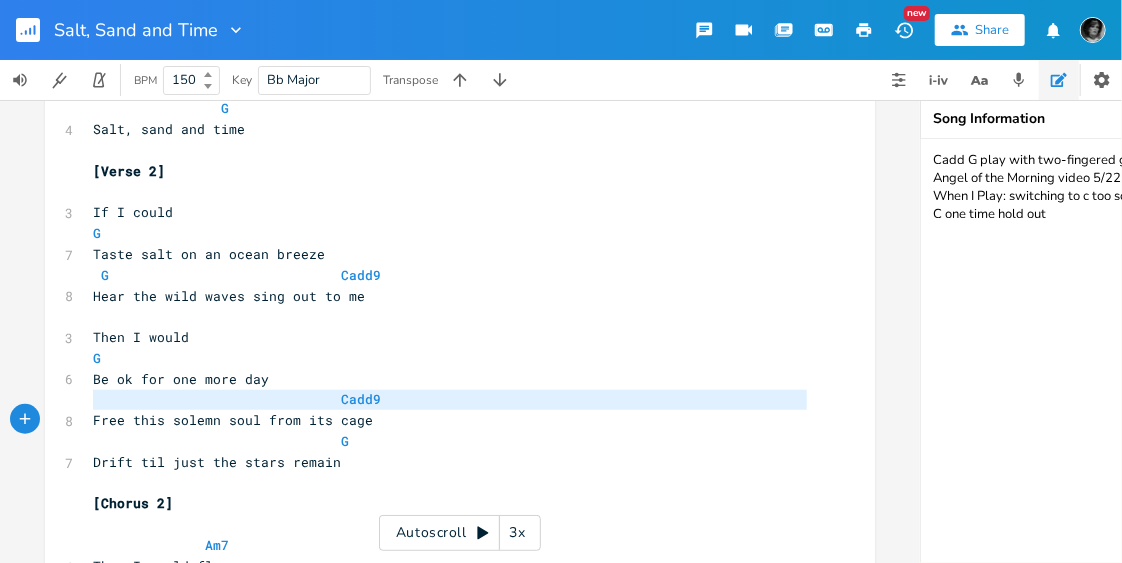 click on "Cadd9" at bounding box center (237, 399) 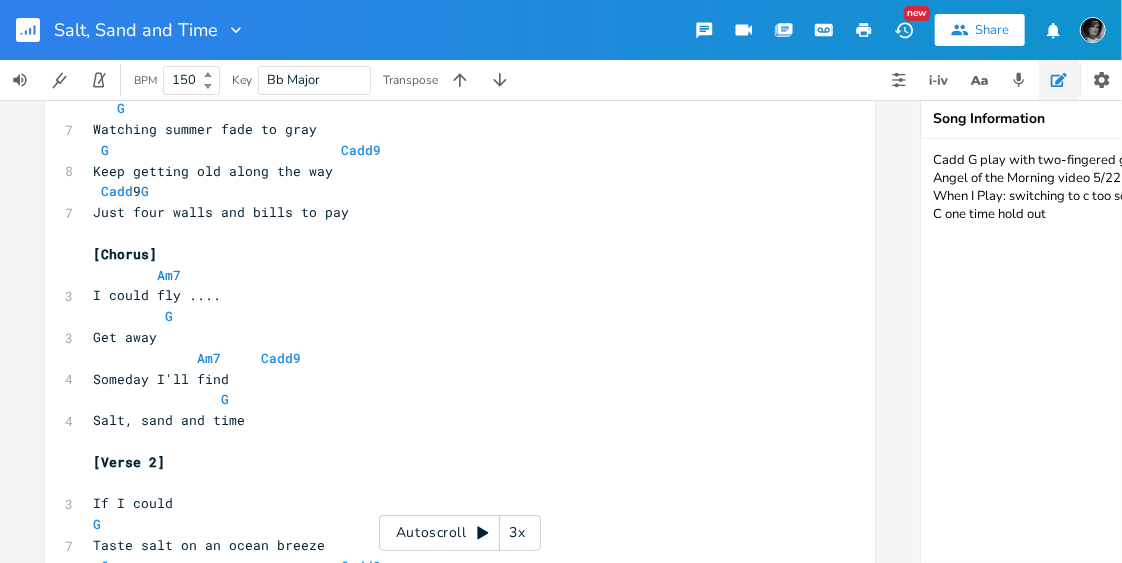 scroll, scrollTop: 220, scrollLeft: 0, axis: vertical 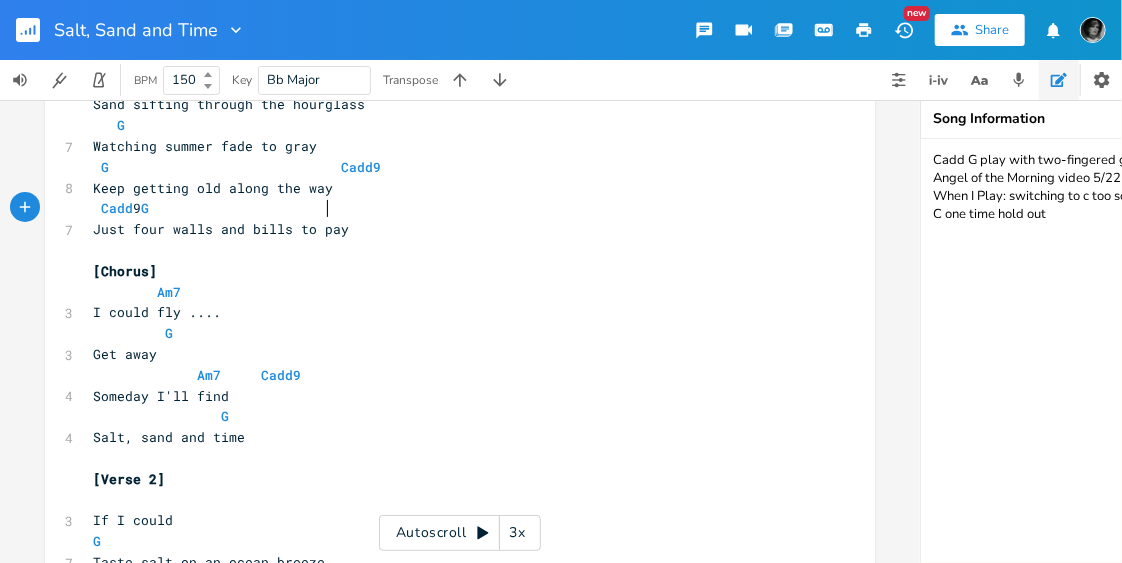 click on "Cadd  9                            G" at bounding box center [121, 208] 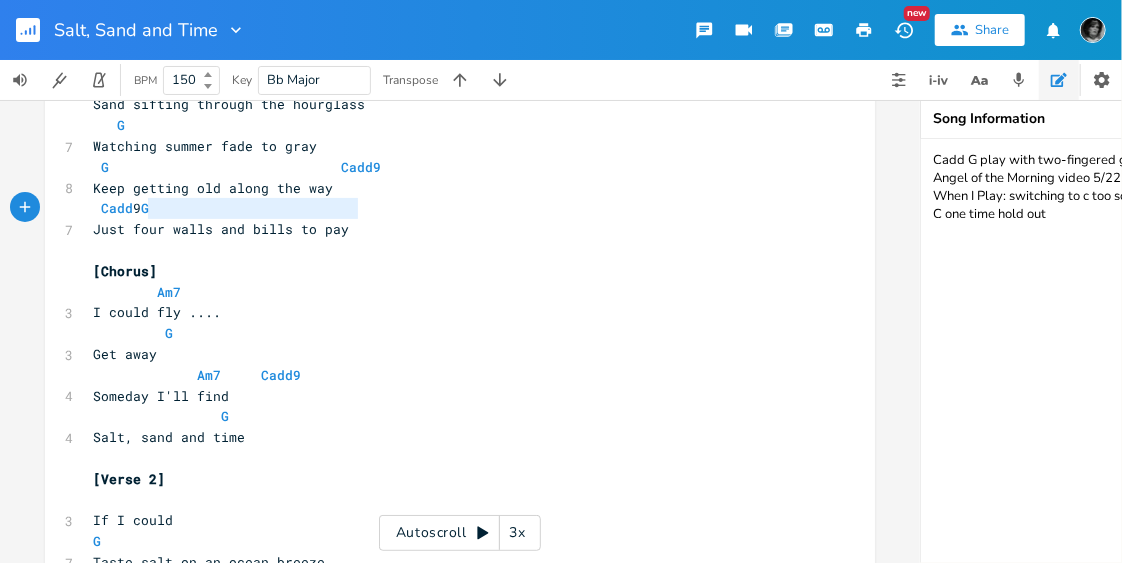 click on "Cadd  9                            G" at bounding box center (121, 208) 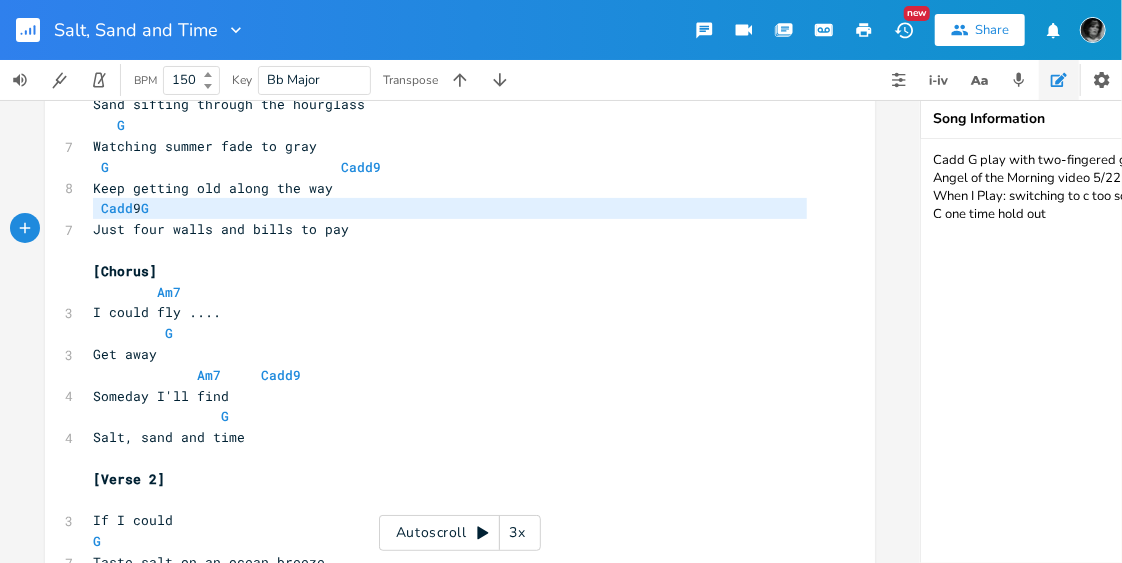 click on "Cadd  9                            G" at bounding box center [121, 208] 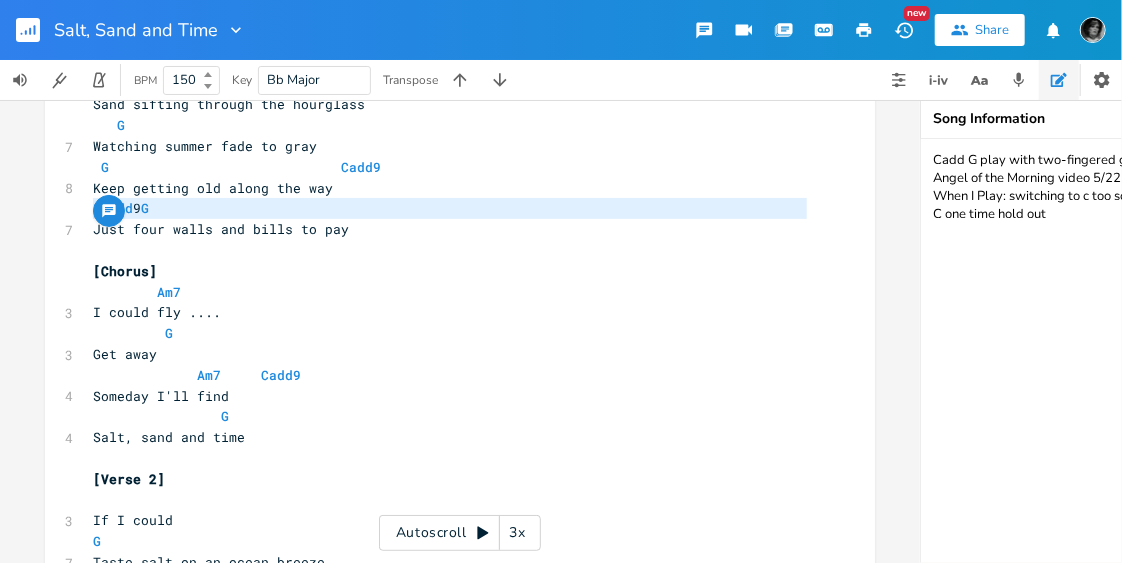 type on "Cadd 9                           G" 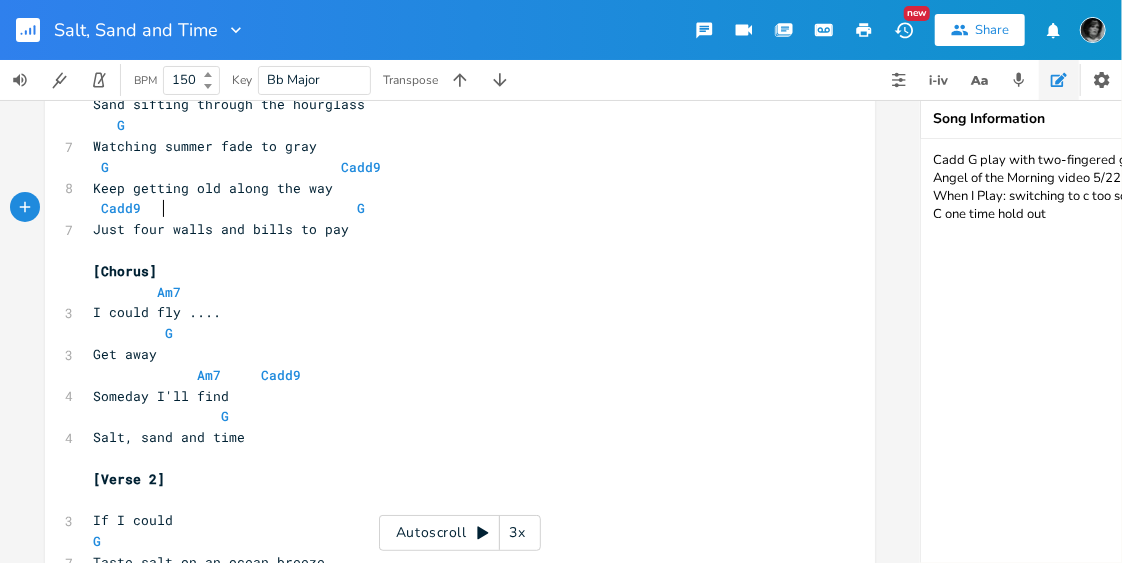 click on "Cadd9                             G" at bounding box center (229, 208) 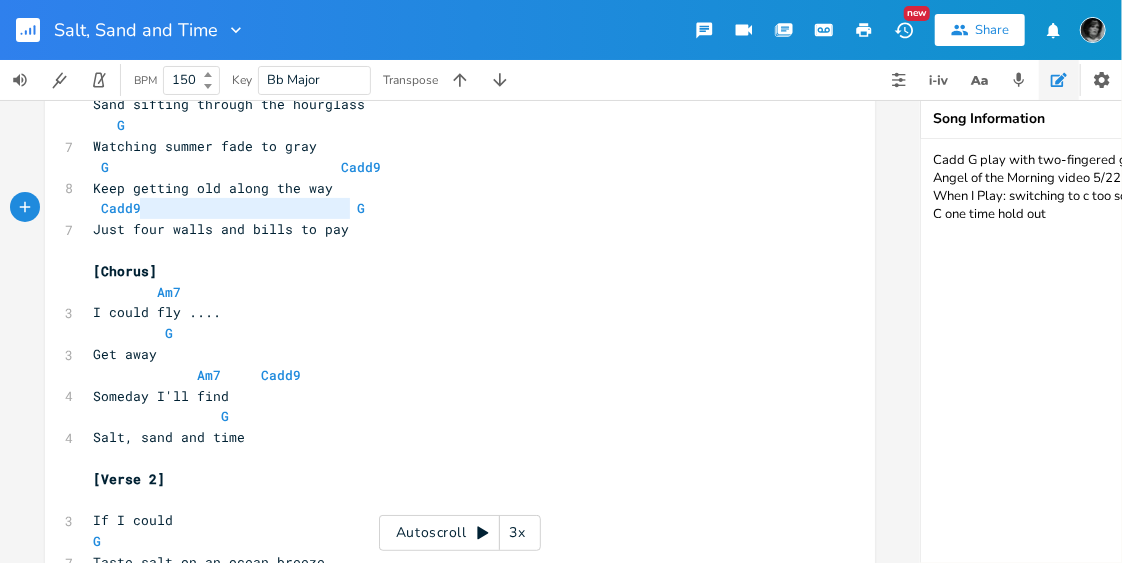 type on "Cadd9                           G" 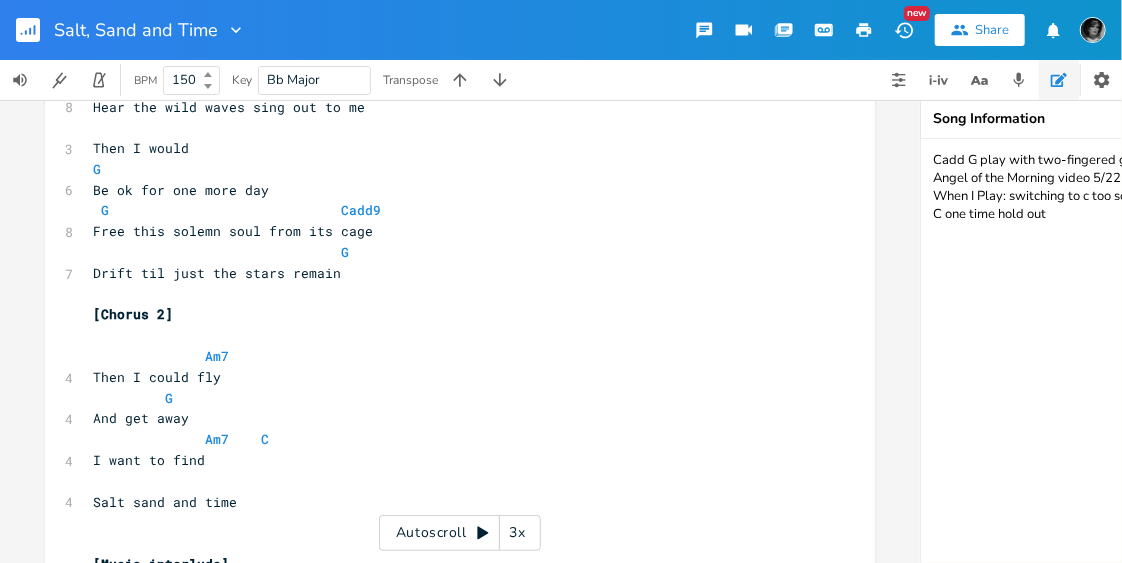 scroll, scrollTop: 721, scrollLeft: 0, axis: vertical 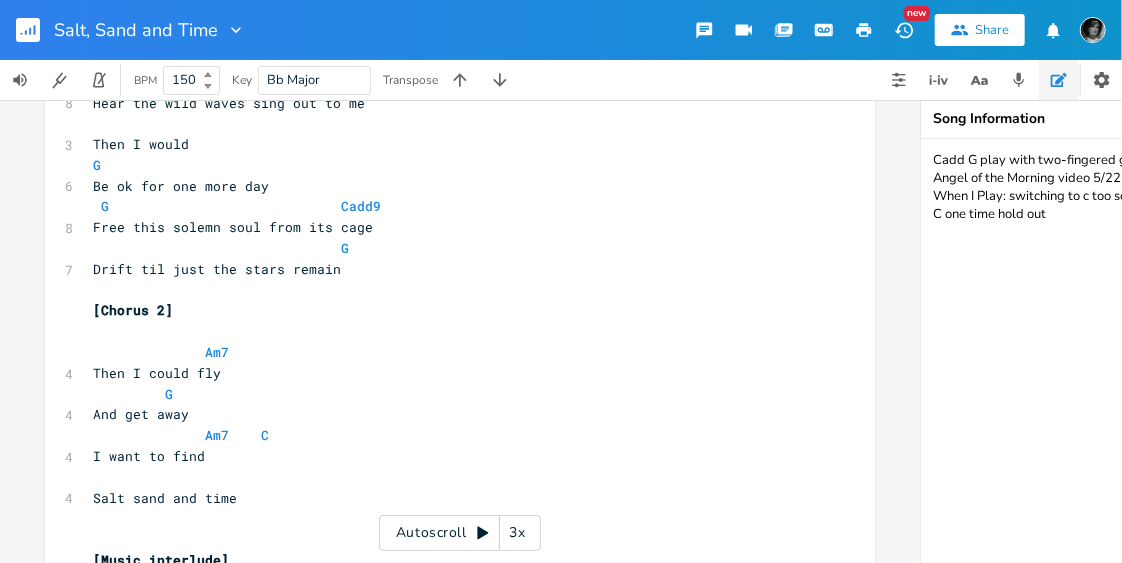 click on "G" at bounding box center (221, 248) 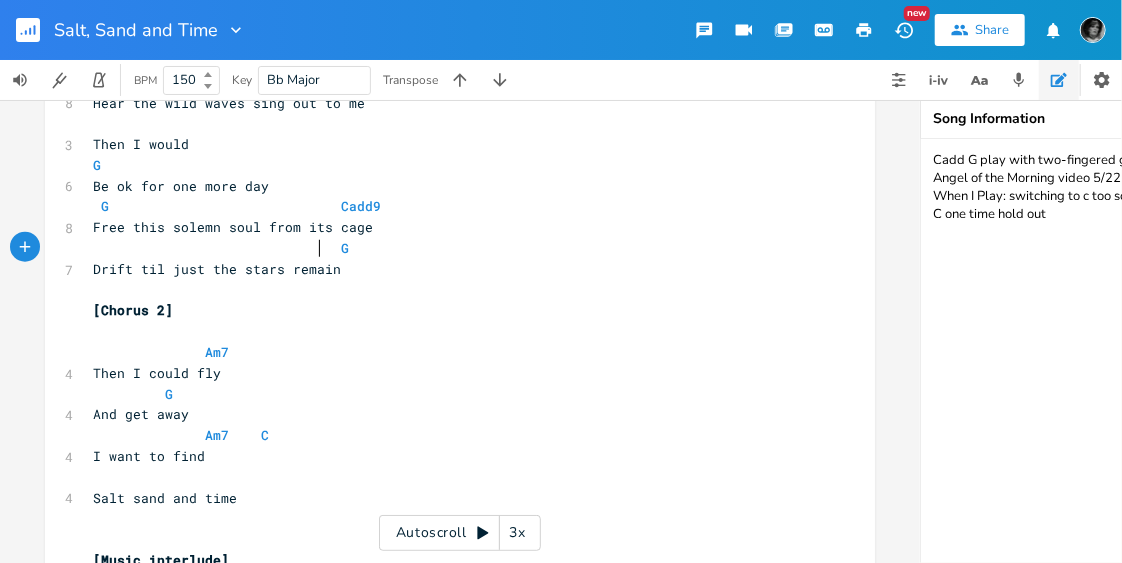 click on "G" at bounding box center [221, 248] 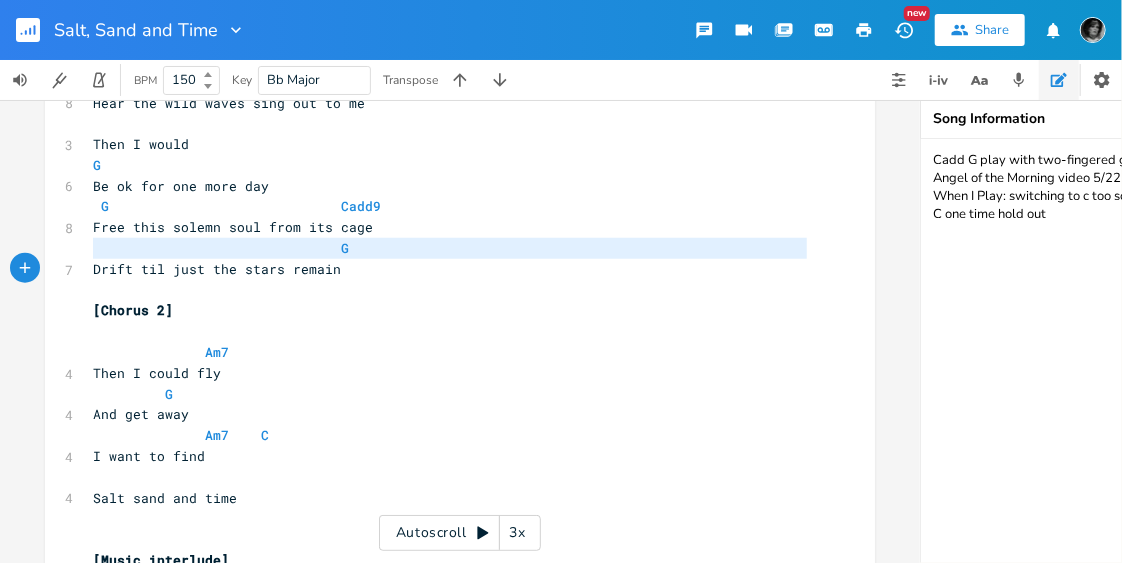 click on "G" at bounding box center [221, 248] 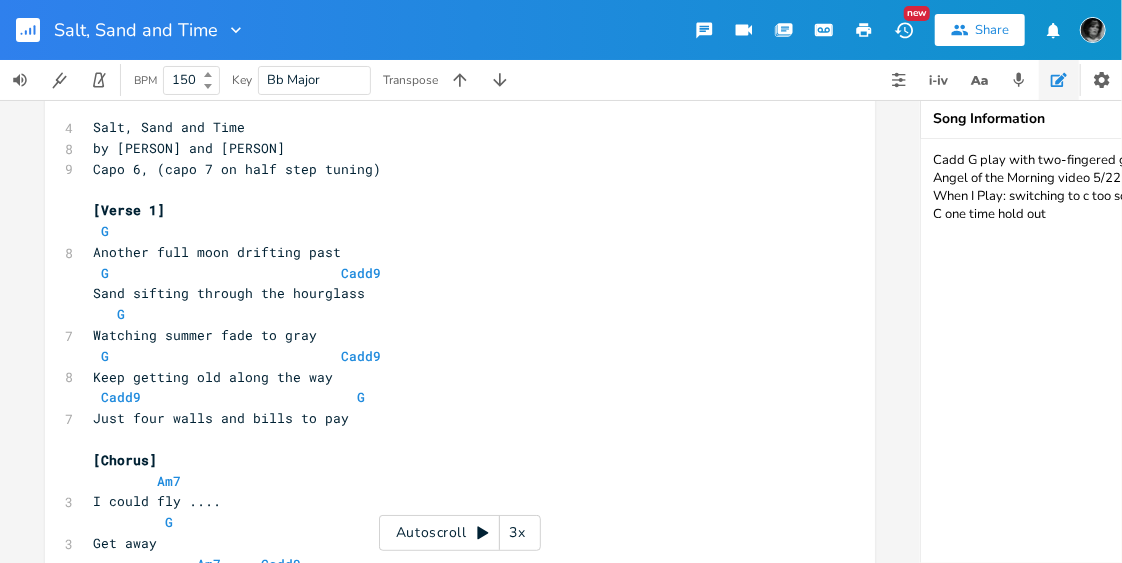 scroll, scrollTop: 12, scrollLeft: 0, axis: vertical 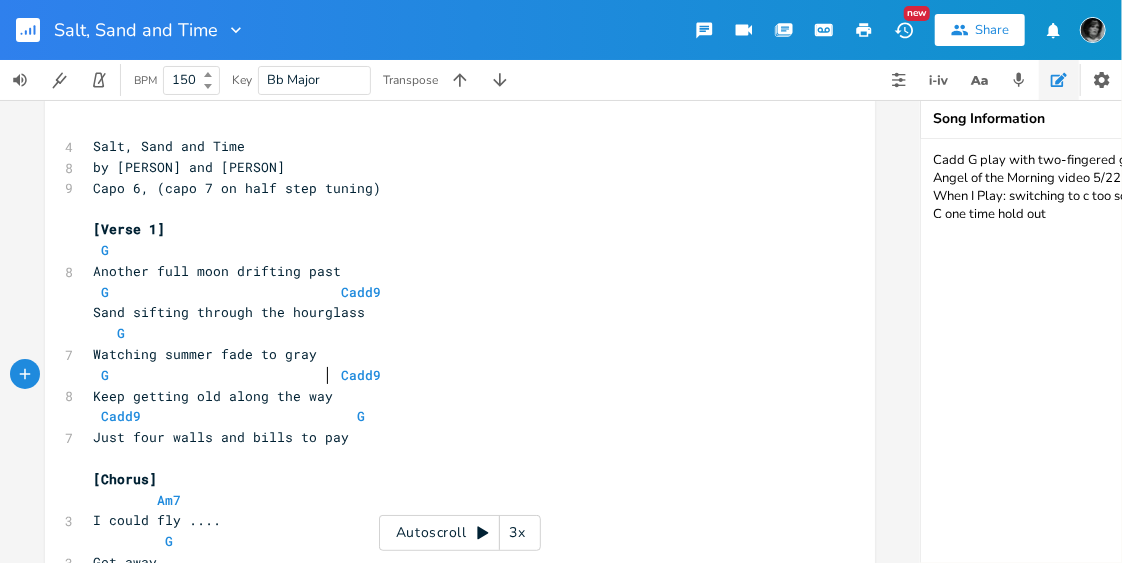 click on "G                               Cadd9" at bounding box center [237, 375] 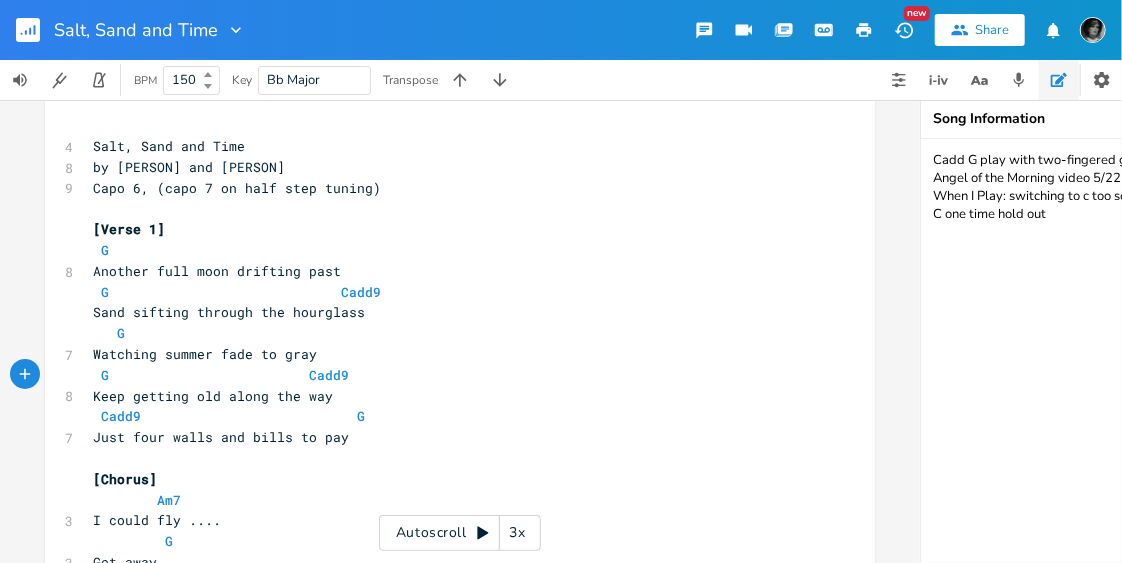click on "Cadd9                             G" at bounding box center (229, 416) 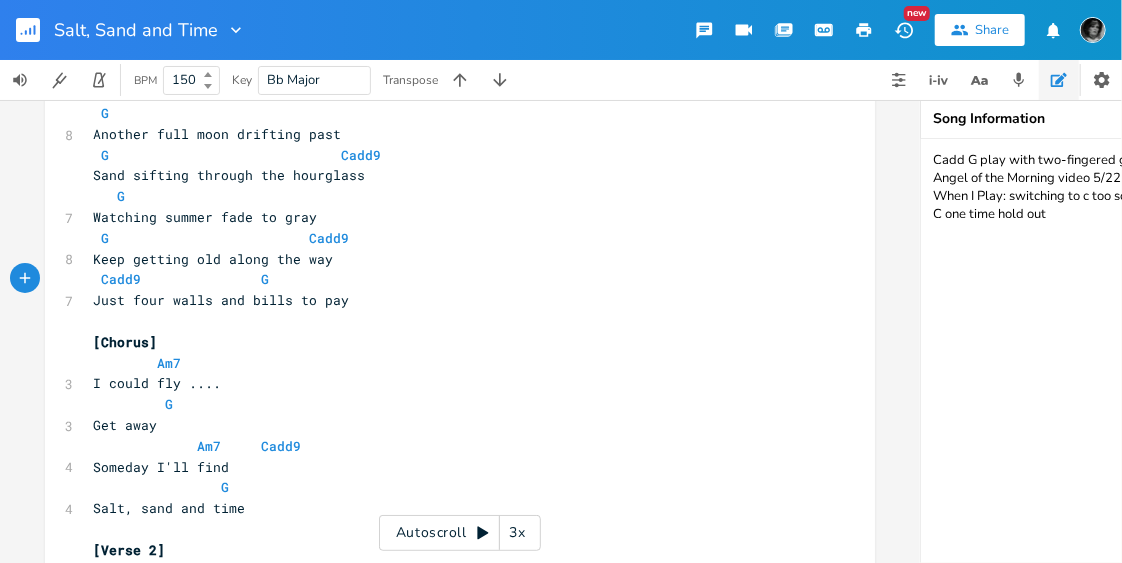 scroll, scrollTop: 180, scrollLeft: 0, axis: vertical 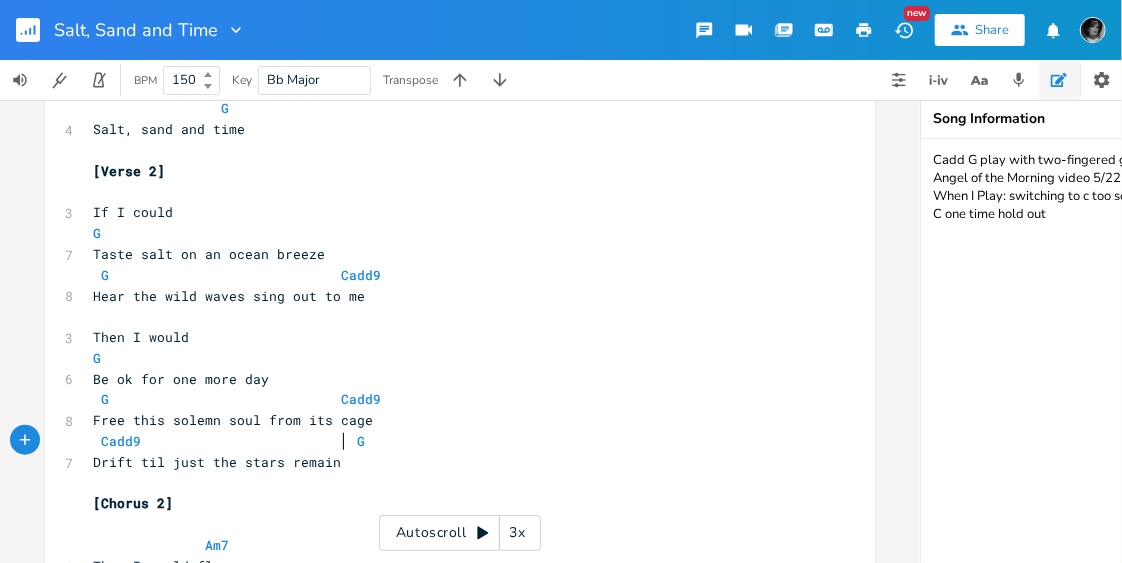 click on "Cadd9                             G" at bounding box center (229, 441) 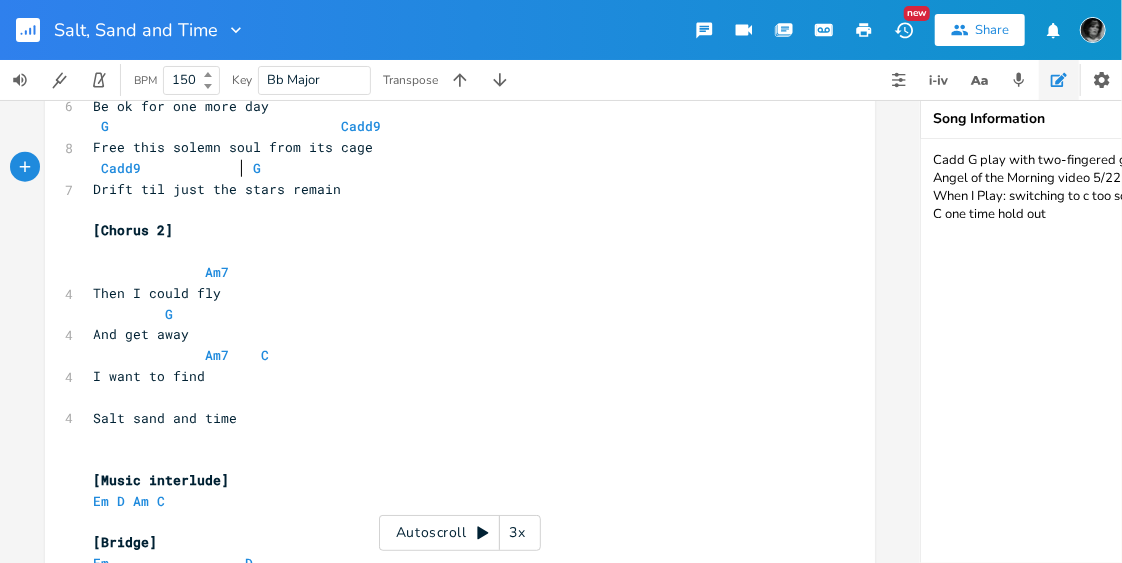 scroll, scrollTop: 862, scrollLeft: 0, axis: vertical 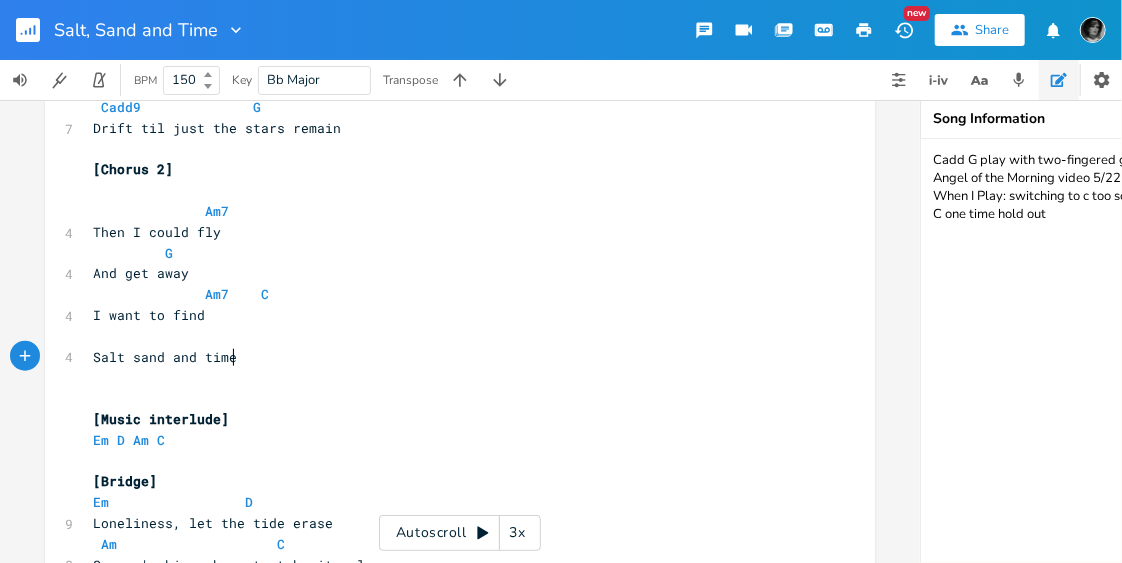 click on "Salt sand and time" at bounding box center [450, 357] 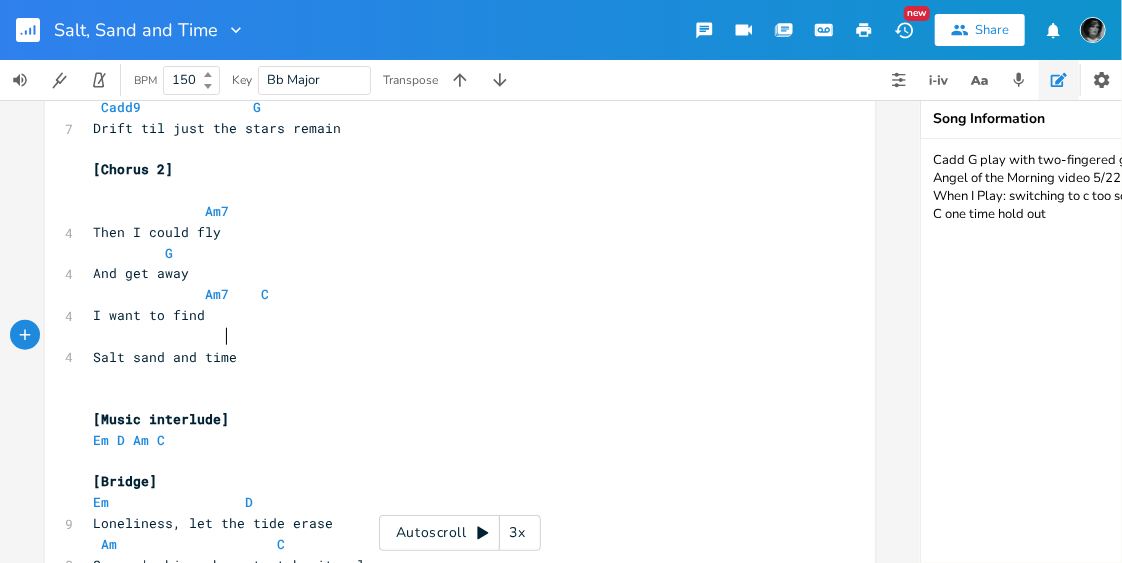 click at bounding box center (450, 336) 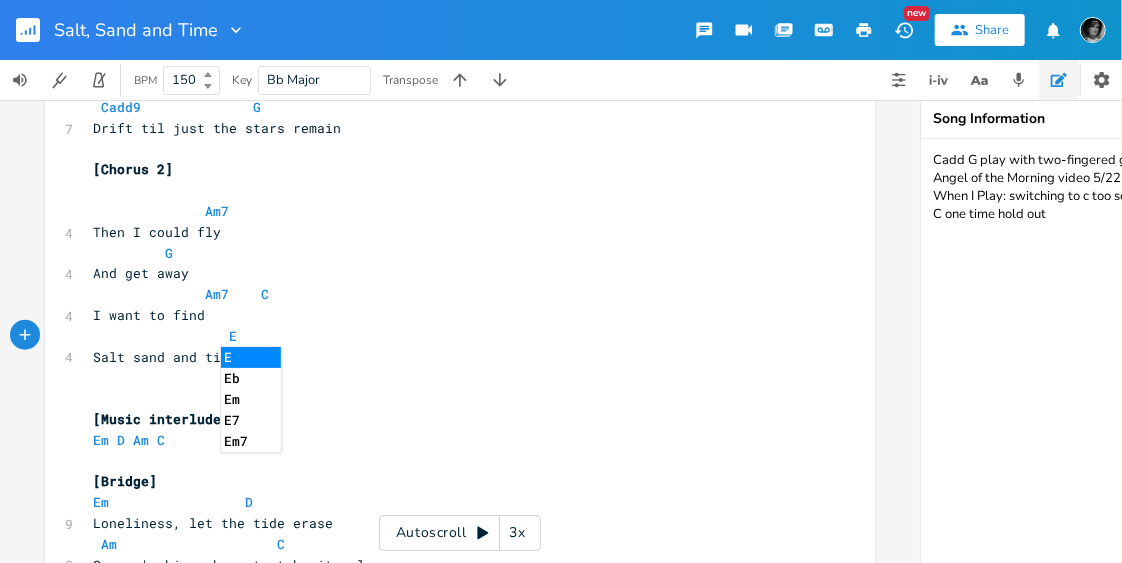 scroll, scrollTop: 0, scrollLeft: 17, axis: horizontal 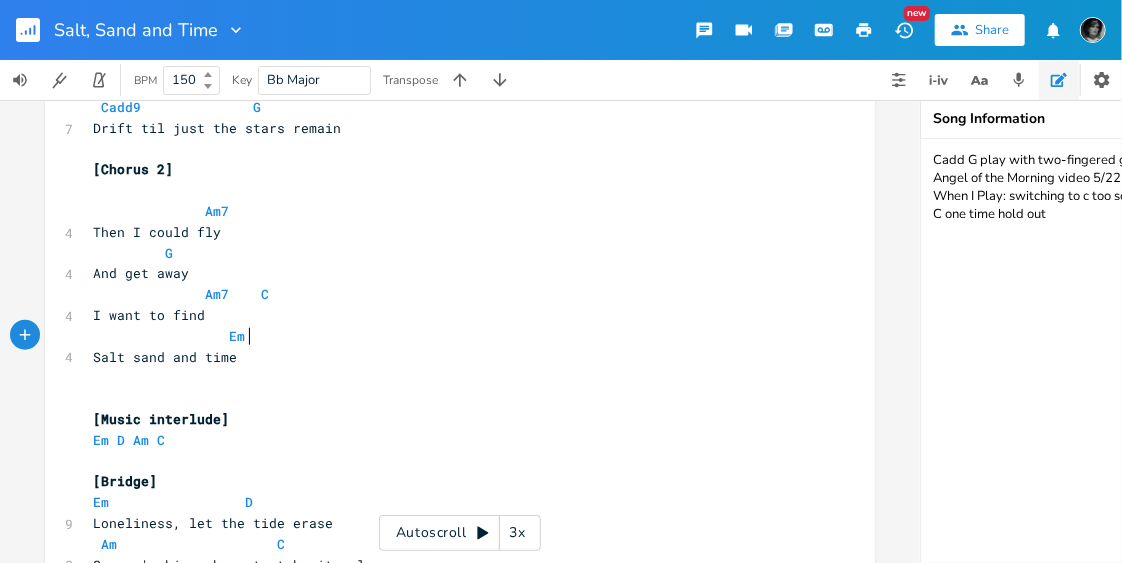 type on "Em" 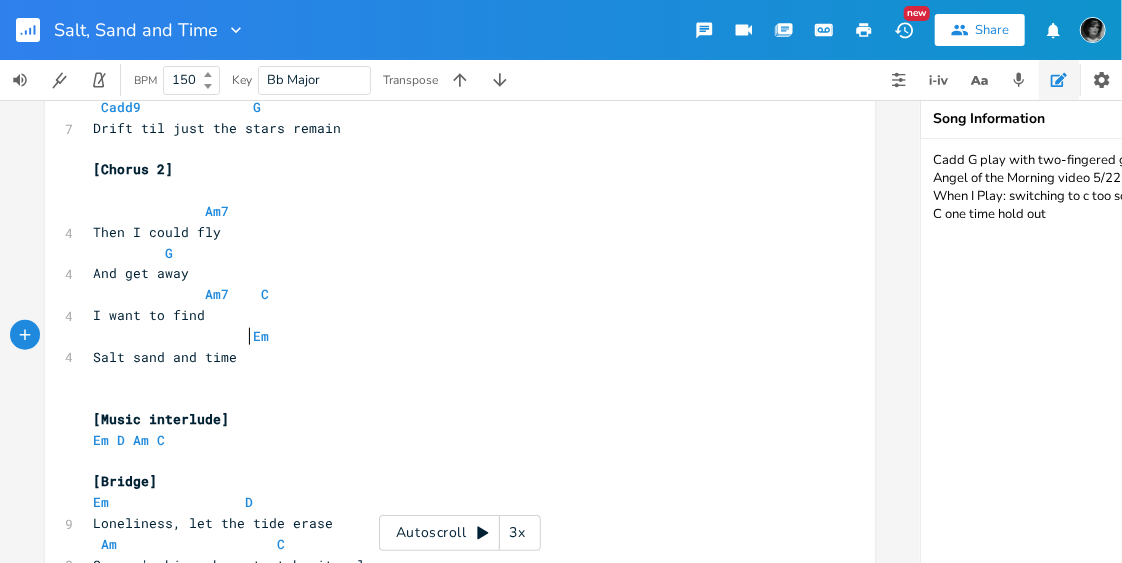 scroll, scrollTop: 0, scrollLeft: 8, axis: horizontal 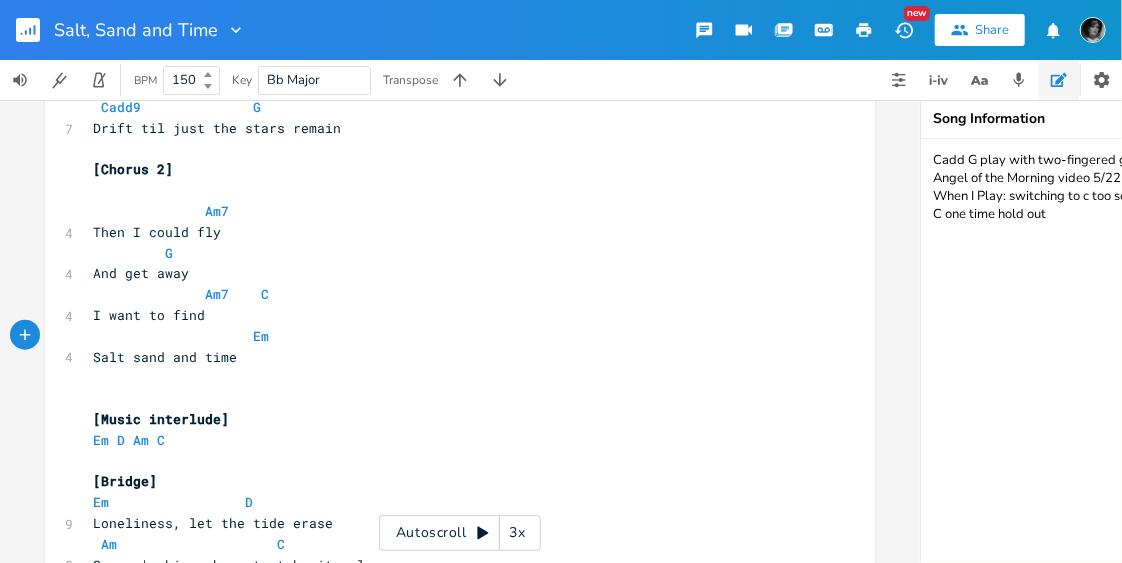 click on "Em" at bounding box center [189, 336] 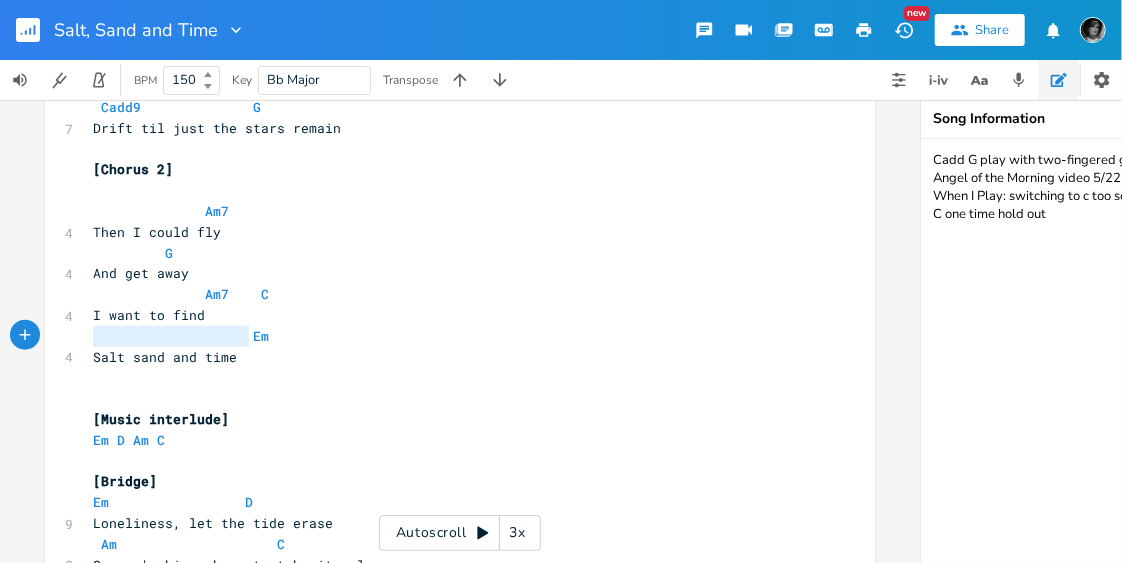 click on "Em" at bounding box center (189, 336) 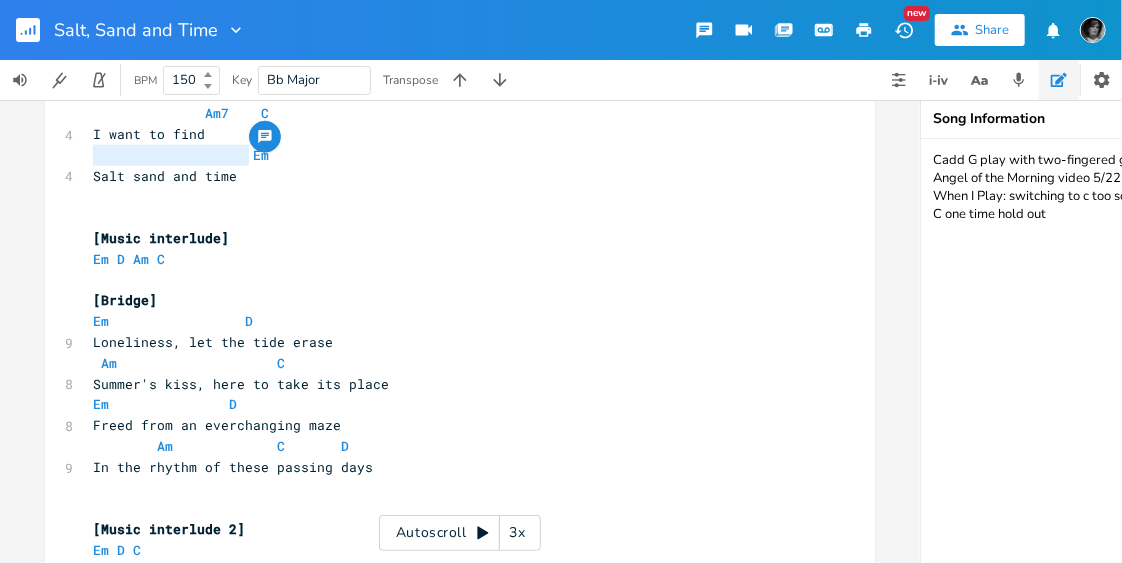scroll, scrollTop: 1060, scrollLeft: 0, axis: vertical 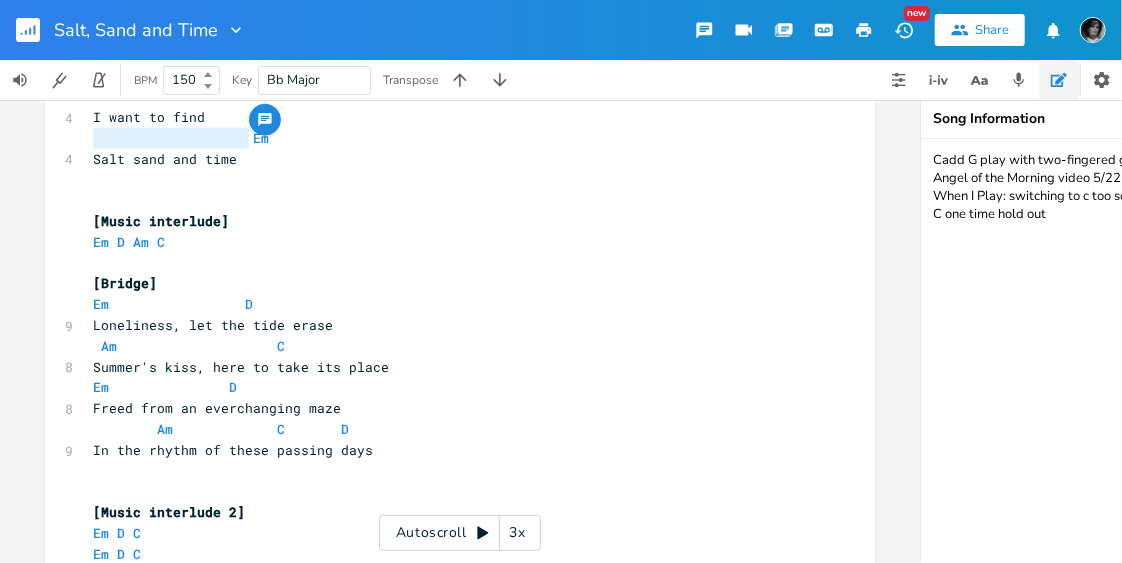click on "In the rhythm of these passing days" at bounding box center (450, 450) 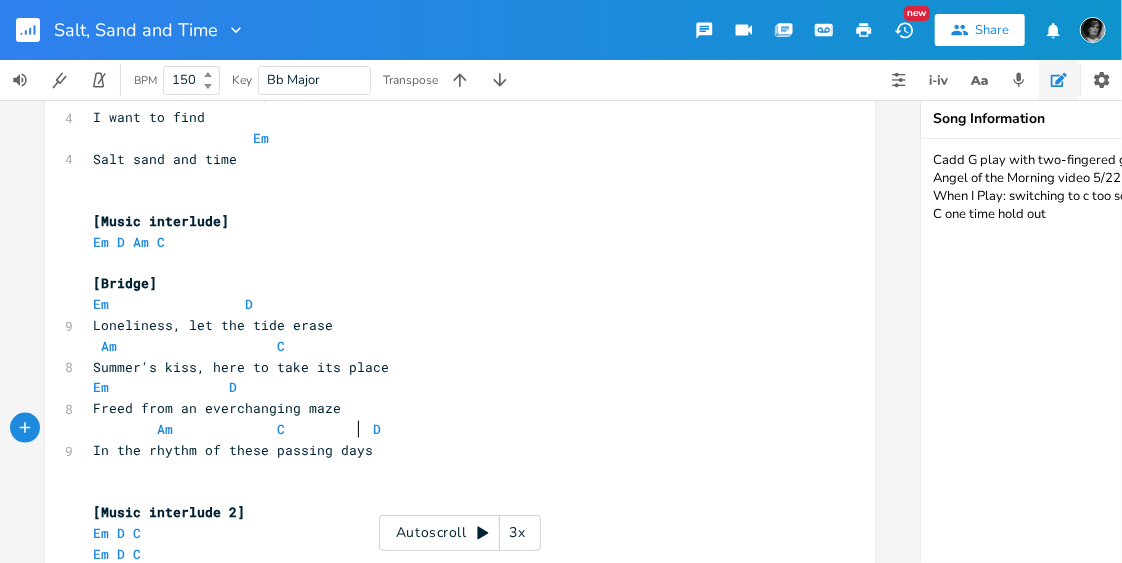 scroll, scrollTop: 0, scrollLeft: 15, axis: horizontal 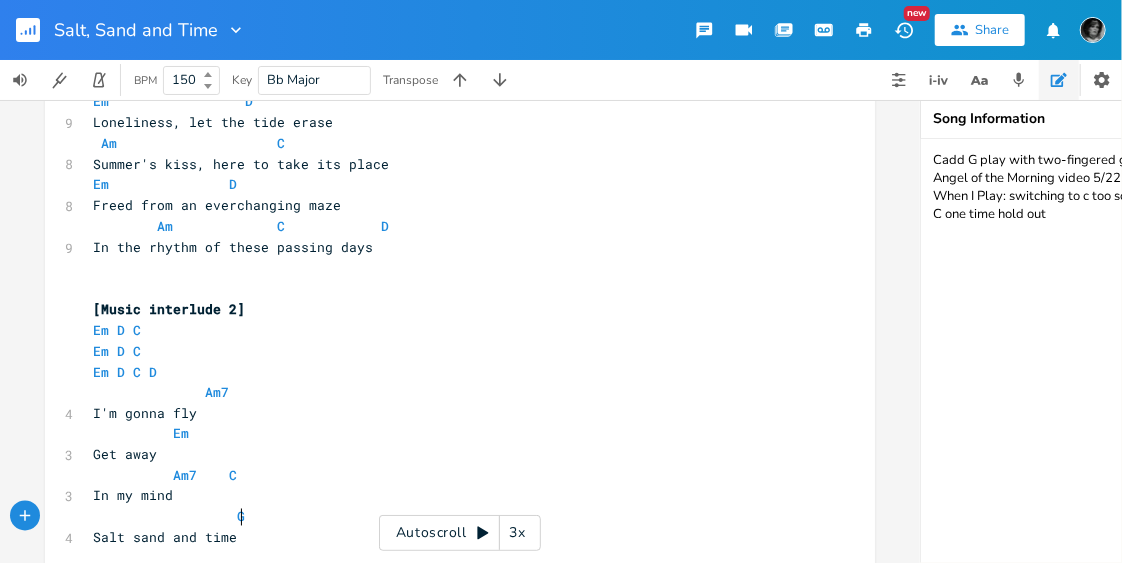 click on "G" at bounding box center (450, 517) 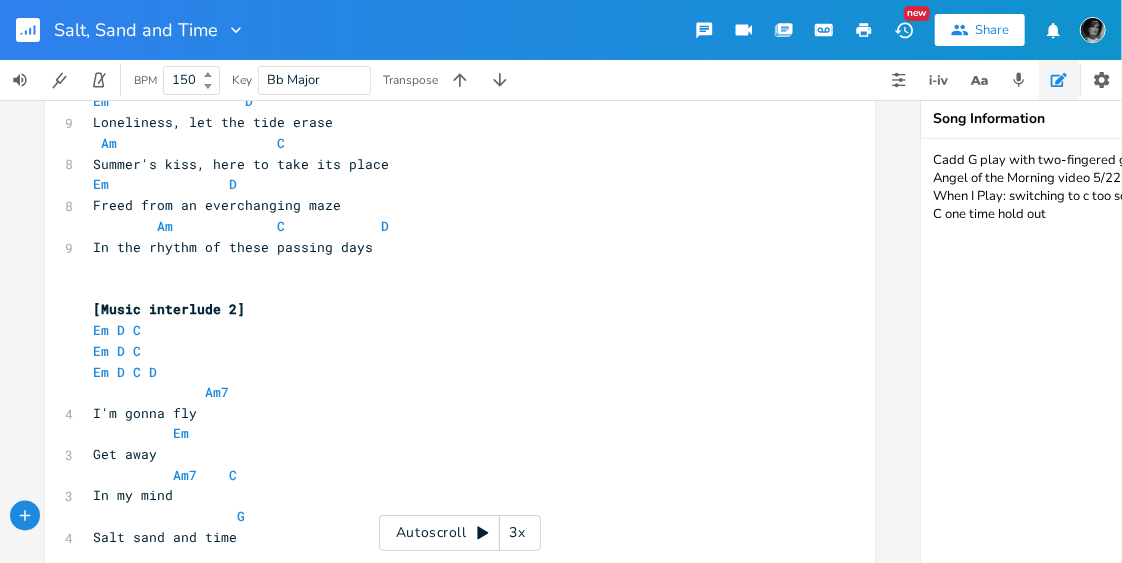 click on "G" at bounding box center [450, 517] 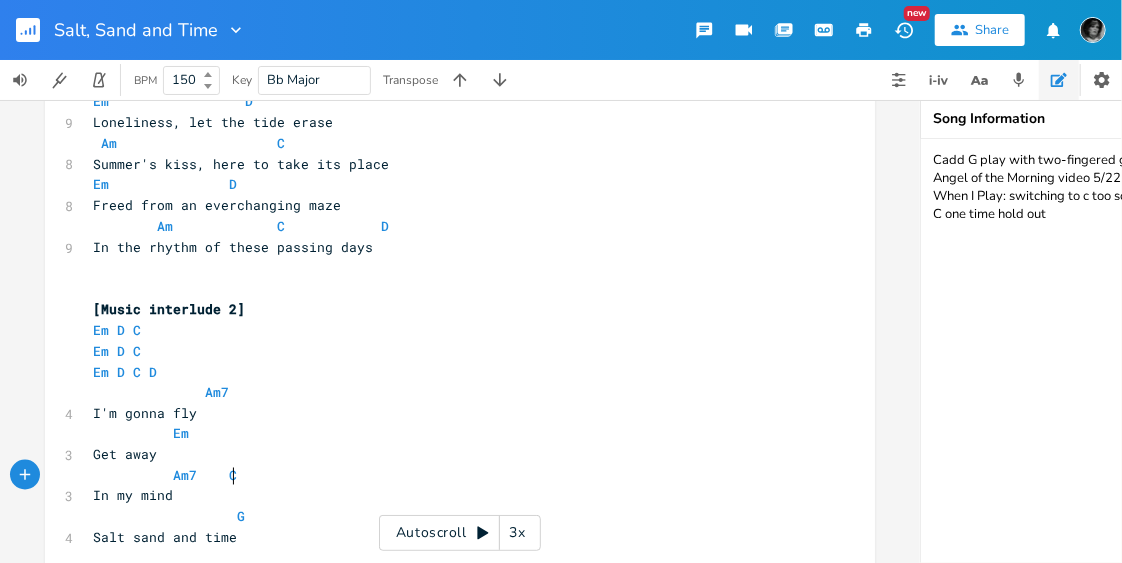 click on "Am7      C" at bounding box center [450, 476] 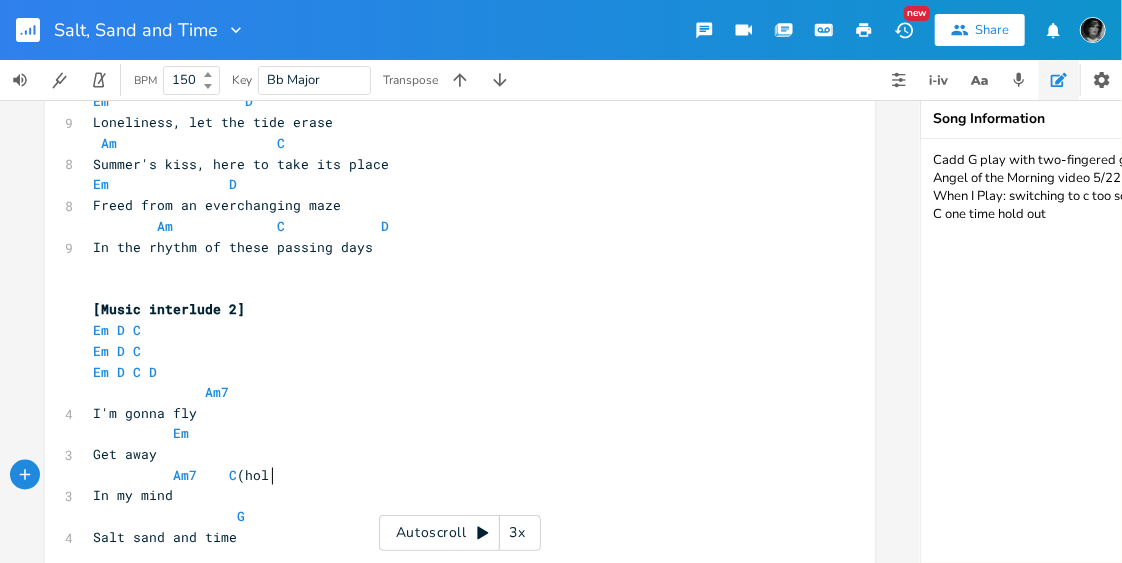 scroll, scrollTop: 0, scrollLeft: 32, axis: horizontal 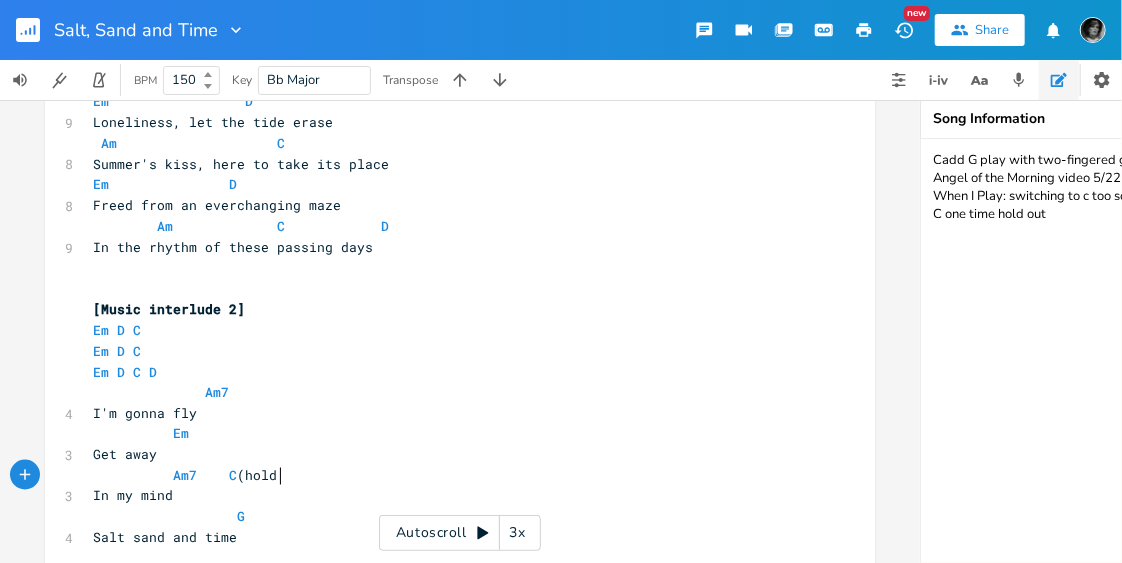 type on "(hold)" 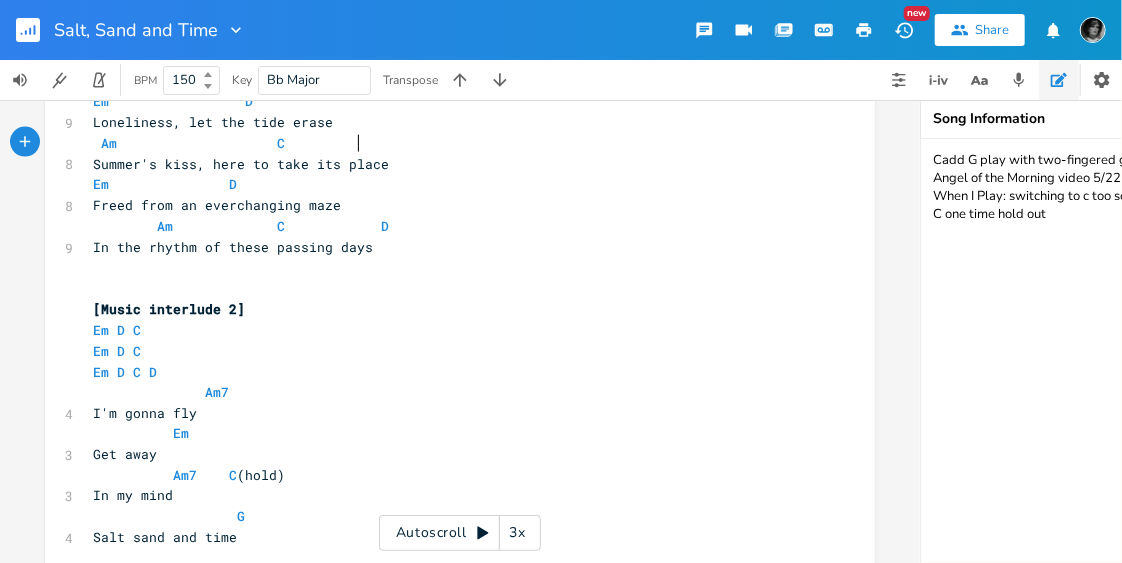 click on "x   4 Salt, Sand and Time      8 By Conni Leigh [NAME] and Chris [NAME] 9 Capo 6, (capo 7 on half step tuning) ​ [Verse 1]   G 8 Another full moon drifting past   G                               Cadd9 Sand sifting through the hourglass     G 7 Watching summer fade to gray   G                               Cadd9 8 Keep getting old along the way   Cadd9                 G 7 Just four walls and bills to pay  ​ [Chorus]          Am7 3 I could fly ....           G 3 Get away               Am7       Cadd9 4 Someday I'll find                  G 4 Salt, sand and time ​ [Verse 2] ​ 3 If I could  G 7  Taste salt on an ocean breeze      G                               Cadd9 8 Hear the wild waves sing out to me ​ 3 Then I would G 6  Be ok for one more day    G                               Cadd9 8 Free this solemn soul from its cage                                 G 7 Drift til just the stars remain ​ [Chorus 2] ​ Am7 4 G 4 Am7" at bounding box center [475, 528] 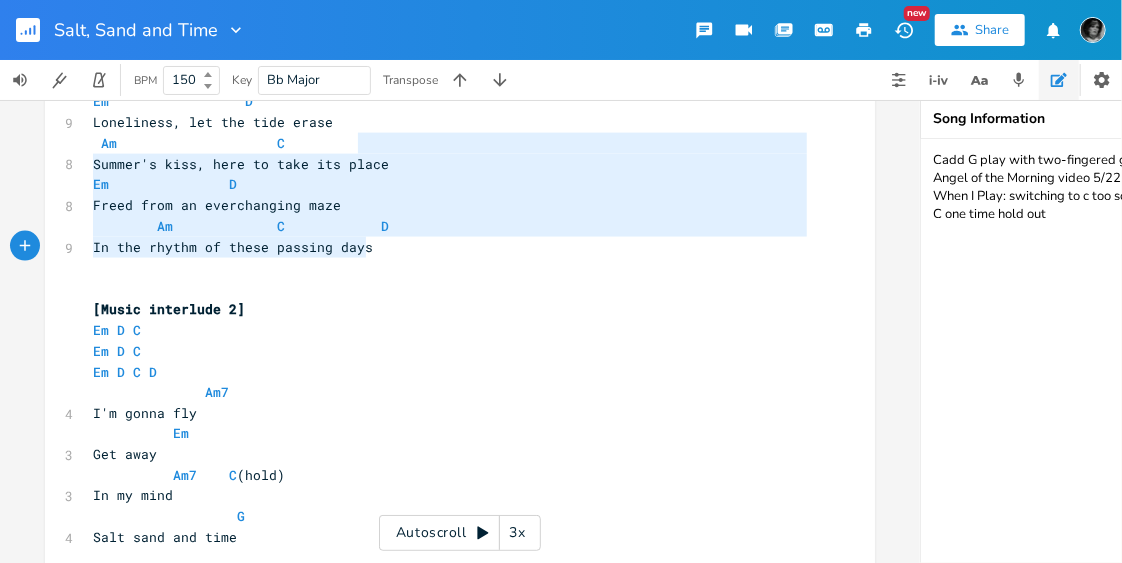 drag, startPoint x: 845, startPoint y: 141, endPoint x: 895, endPoint y: 240, distance: 110.909874 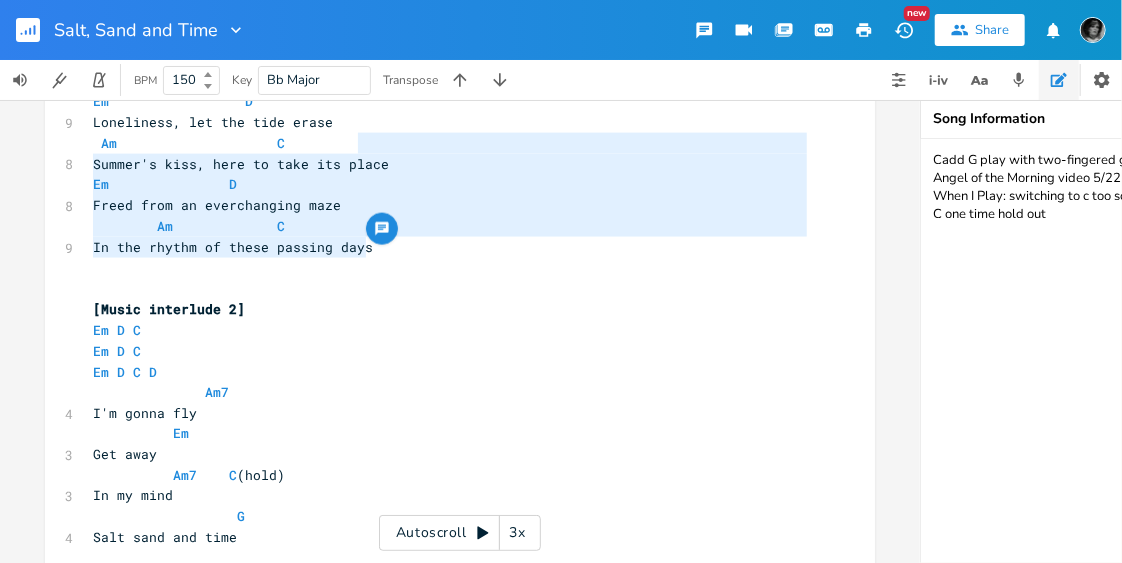 type on "Summer's kiss, here to take its place
Em               D
Freed from an everchanging maze
Am             C            D
In the rhythm of these passing days" 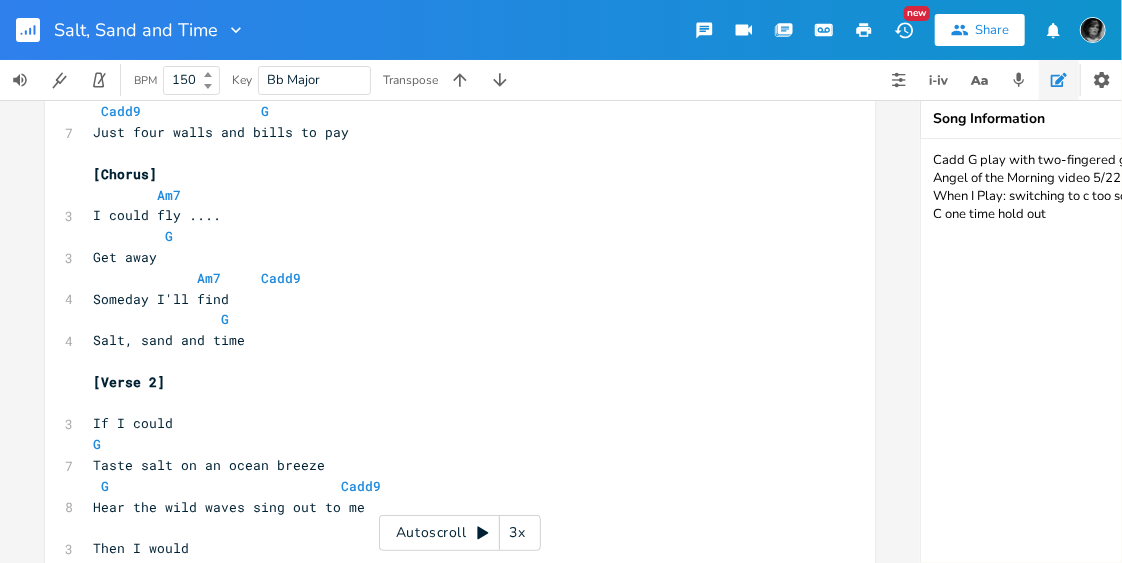 scroll, scrollTop: 347, scrollLeft: 0, axis: vertical 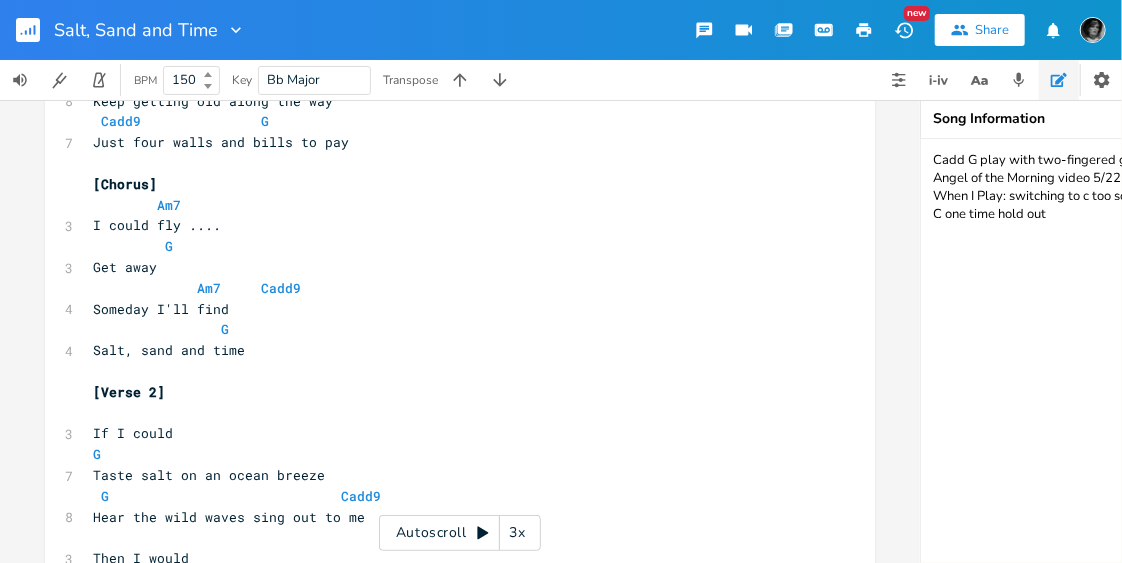 click on "Salt, sand and time      8 By [PERSON] and [PERSON] 9 Capo 6, (capo 7 on half step tuning) ​ [Verse 1]   G 8 Another full moon drifting past   G                               Cadd9 Sand sifting through the hourglass     G 7 Watching summer fade to gray   G                           Cadd9 8 Keep getting old along the way   Cadd9                 G 7 Just four walls and bills to pay  ​ [Chorus]          Am7 3 I could fly ....           G 3 Get away               Am7       Cadd9 4 Someday I'll find                  G 4 Salt, sand and time ​ [Verse 2] ​ 3 If I could  G 7  Taste salt on an ocean breeze      G                               Cadd9 8 Hear the wild waves sing out to me ​ 3 Then I would G 6  Be ok for one more day    G Cadd9 8   Cadd9 G 7 ​ 4" at bounding box center [460, 331] 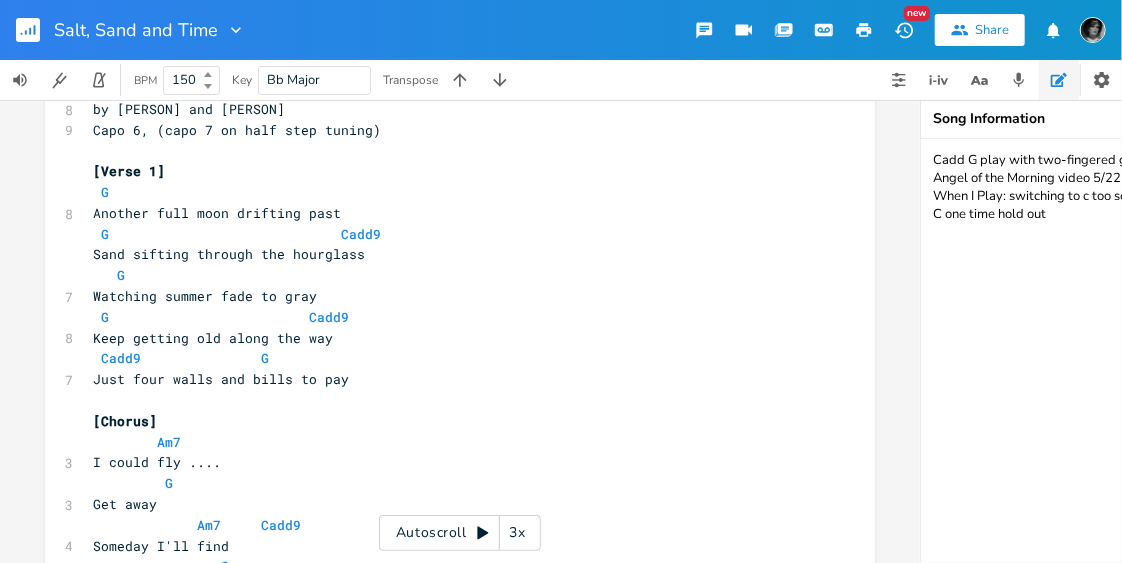 scroll, scrollTop: 0, scrollLeft: 0, axis: both 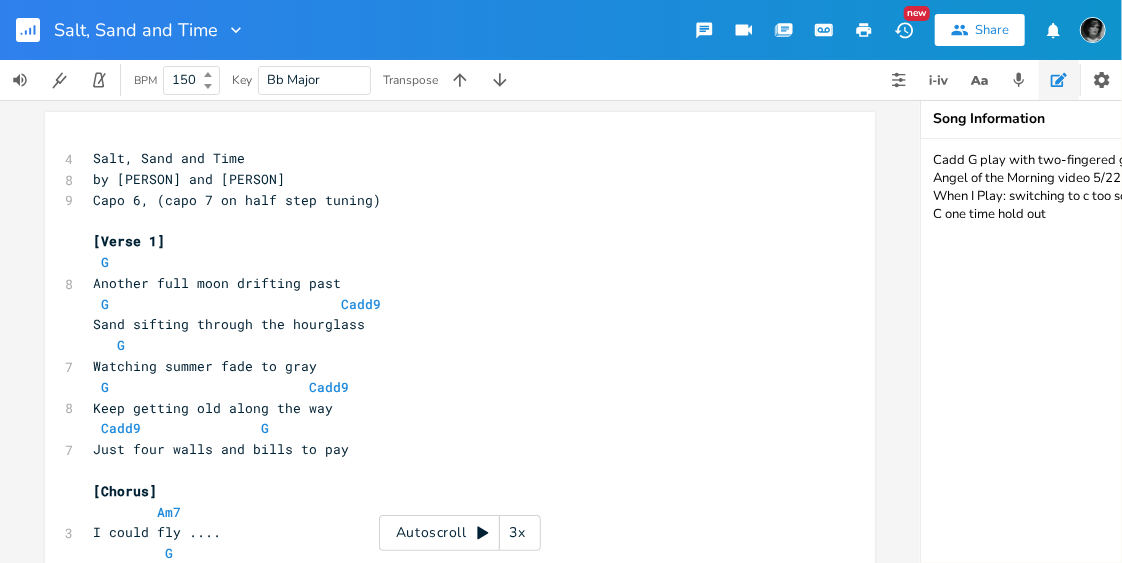 click on "[Chorus]" at bounding box center [450, 491] 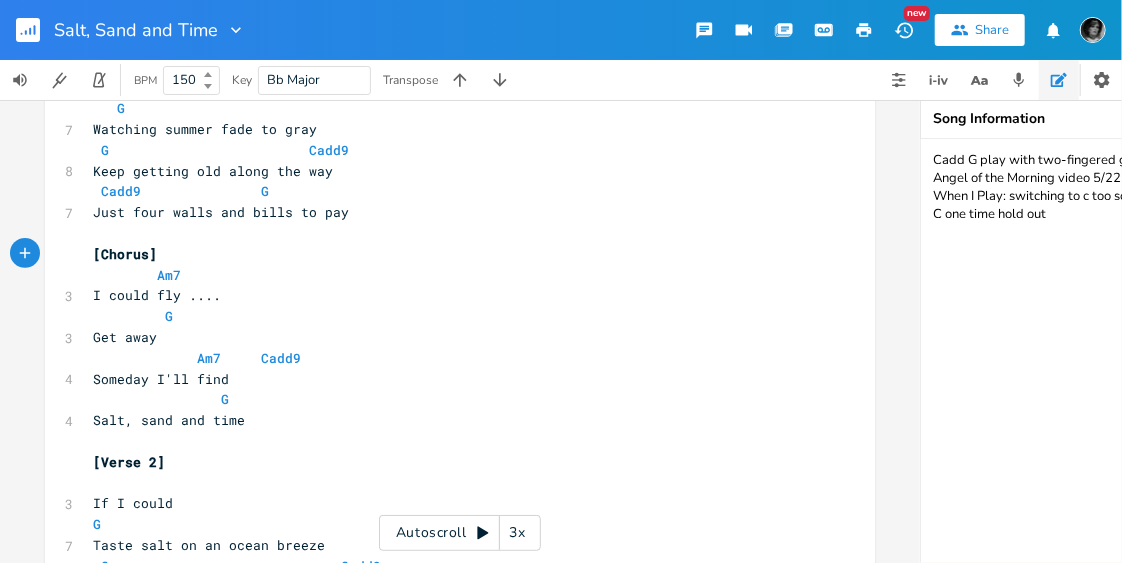 scroll, scrollTop: 294, scrollLeft: 0, axis: vertical 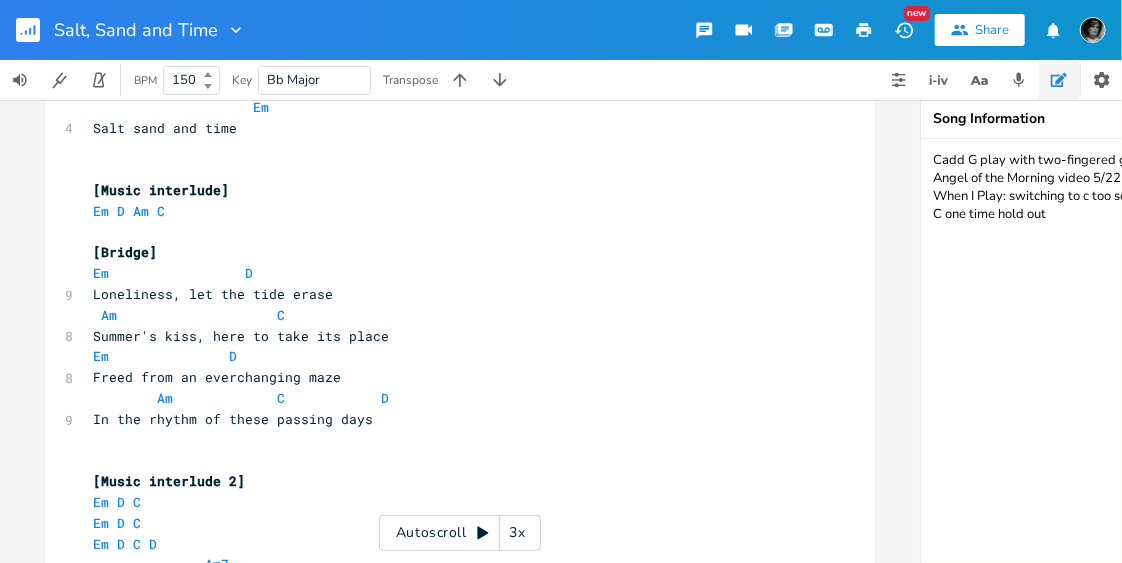 click on "x   4 Salt, Sand and Time      8 By Conni Leigh [NAME] and Chris [NAME] 9 Capo 6, (capo 7 on half step tuning) ​ [Verse 1]   G 8 Another full moon drifting past   G                               Cadd9 Sand sifting through the hourglass     G 7 Watching summer fade to gray   G                               Cadd9 8 Keep getting old along the way   Cadd9                 G 7 Just four walls and bills to pay  ​ [Chorus]          Am7 3 I could fly ....           G 3 Get away               Am7       Cadd9 4 Someday I'll find                  G 4 Salt, sand and time ​ [Verse 2] ​ 3 If I could  G 7  Taste salt on an ocean breeze      G                               Cadd9 8 Hear the wild waves sing out to me ​ 3 Then I would G 6  Be ok for one more day    G                               Cadd9 8 Free this solemn soul from its cage                                 G 7 Drift til just the stars remain ​ [Chorus 2] ​ Am7 4 G 4 Am7" at bounding box center (460, 331) 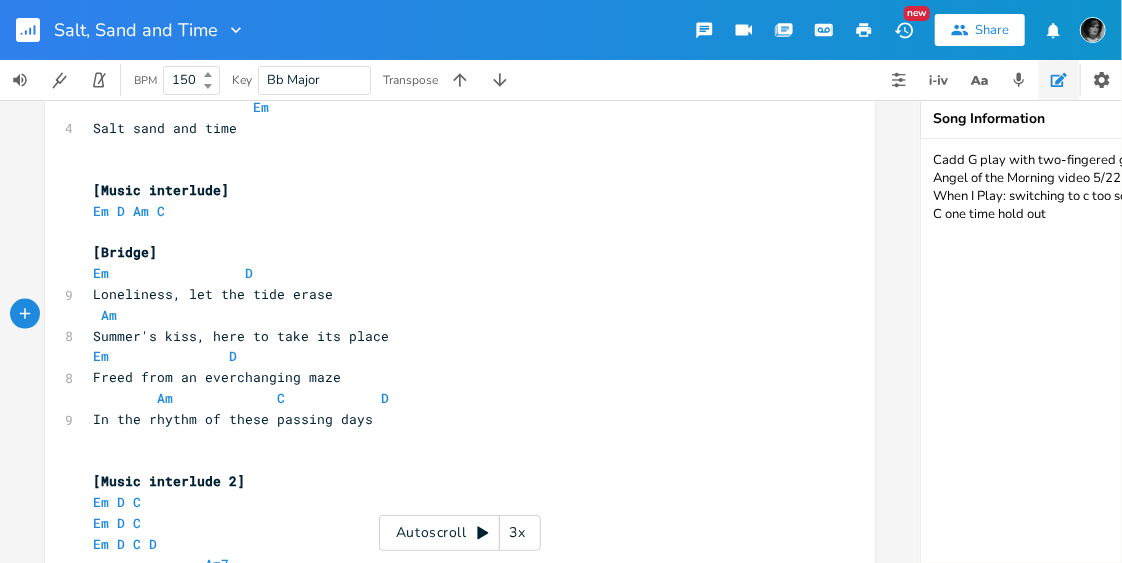 type on "D" 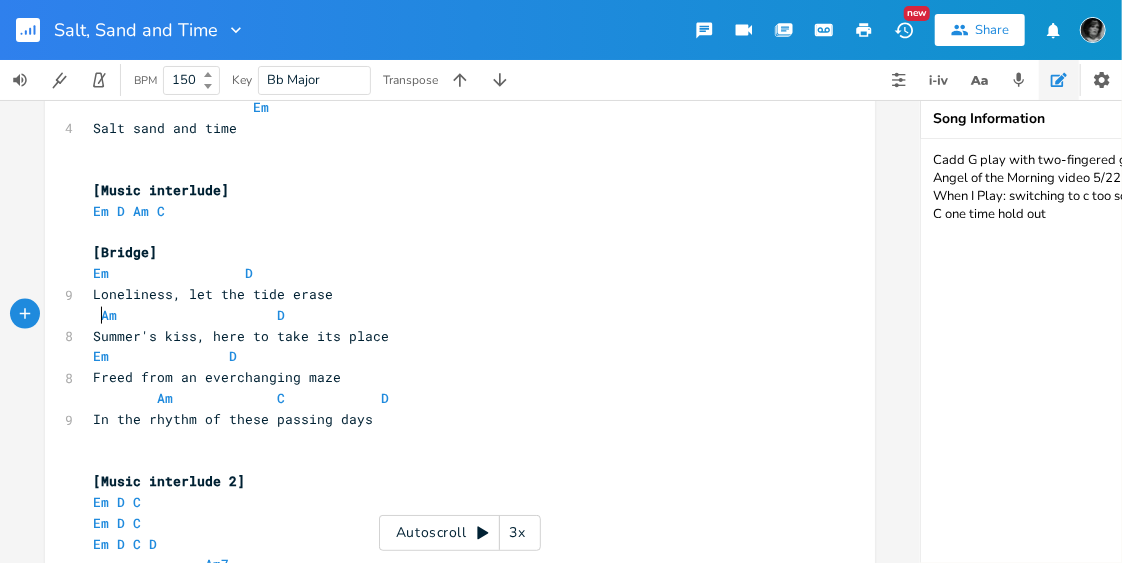 click on "Am                      D" at bounding box center [229, 315] 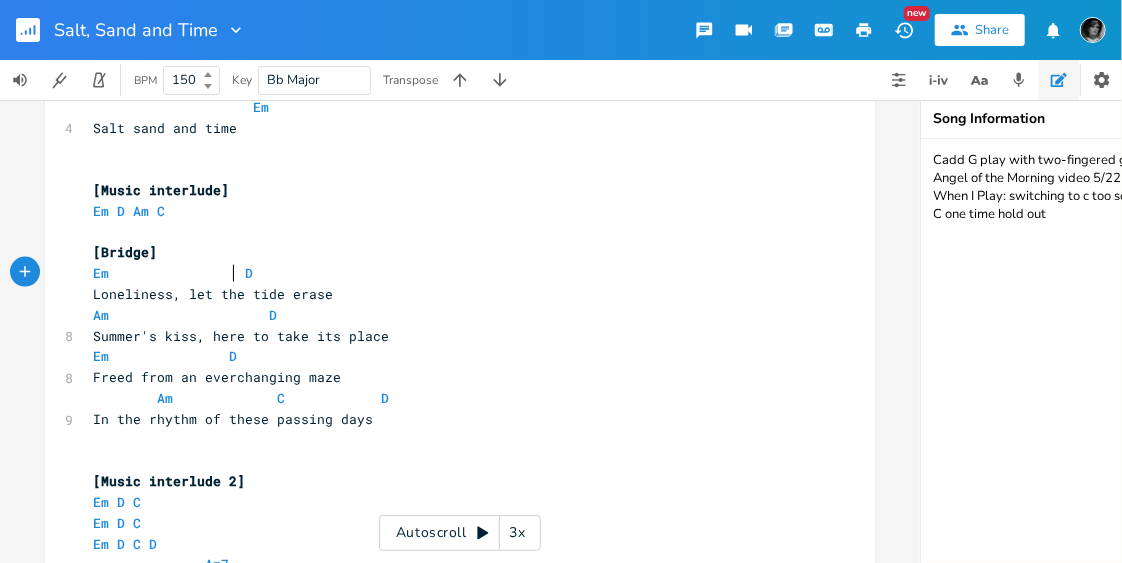 click on "Em                   D" at bounding box center (173, 273) 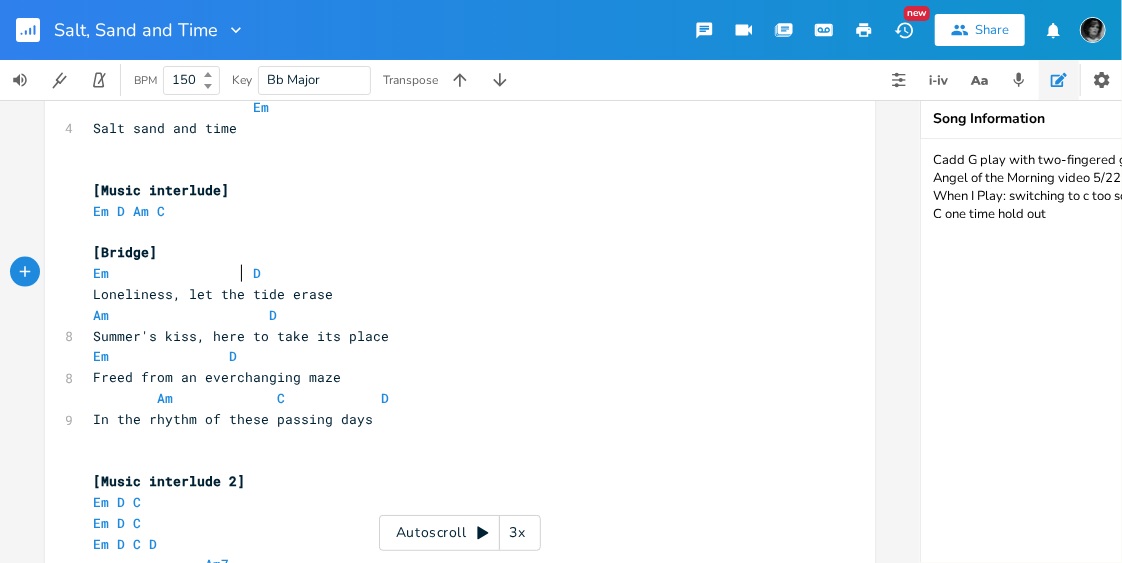 scroll, scrollTop: 0, scrollLeft: 5, axis: horizontal 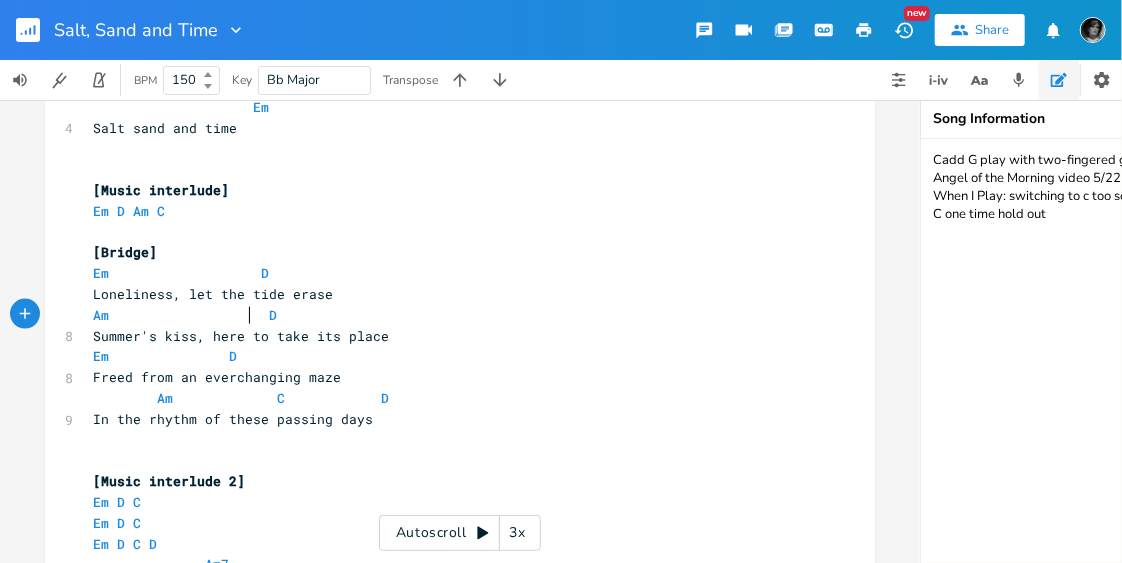 click on "Am                      D" at bounding box center [225, 315] 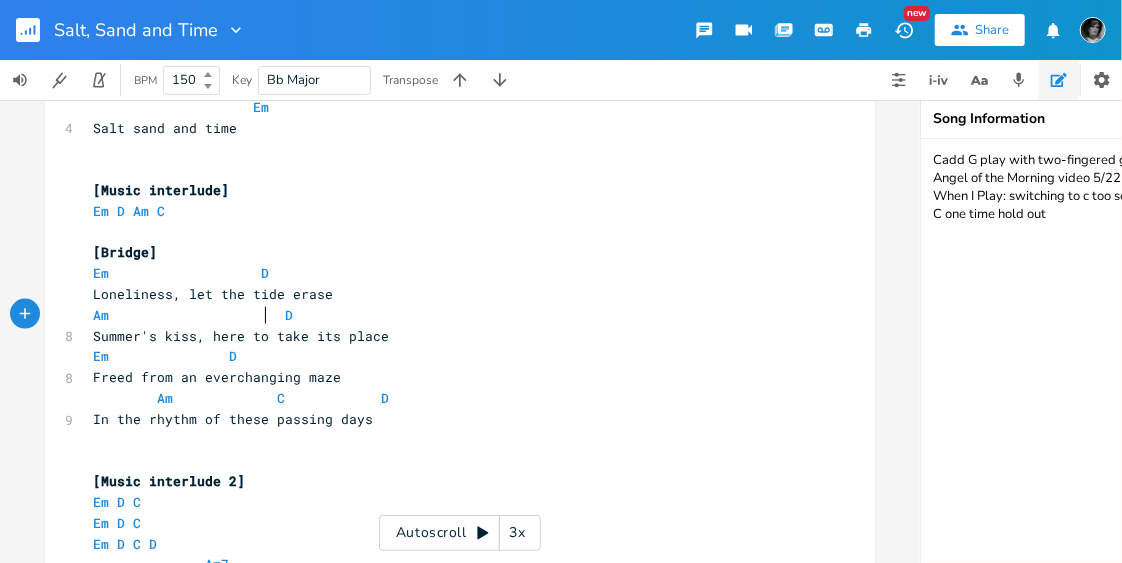 scroll, scrollTop: 0, scrollLeft: 5, axis: horizontal 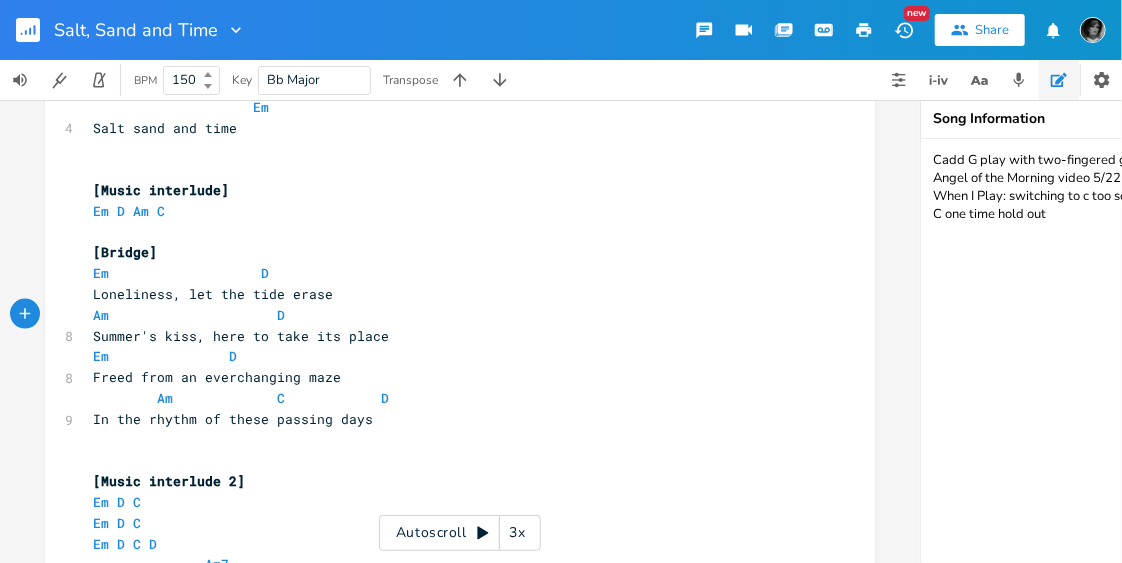 click on "Summer's kiss, here to take its place" at bounding box center (450, 336) 